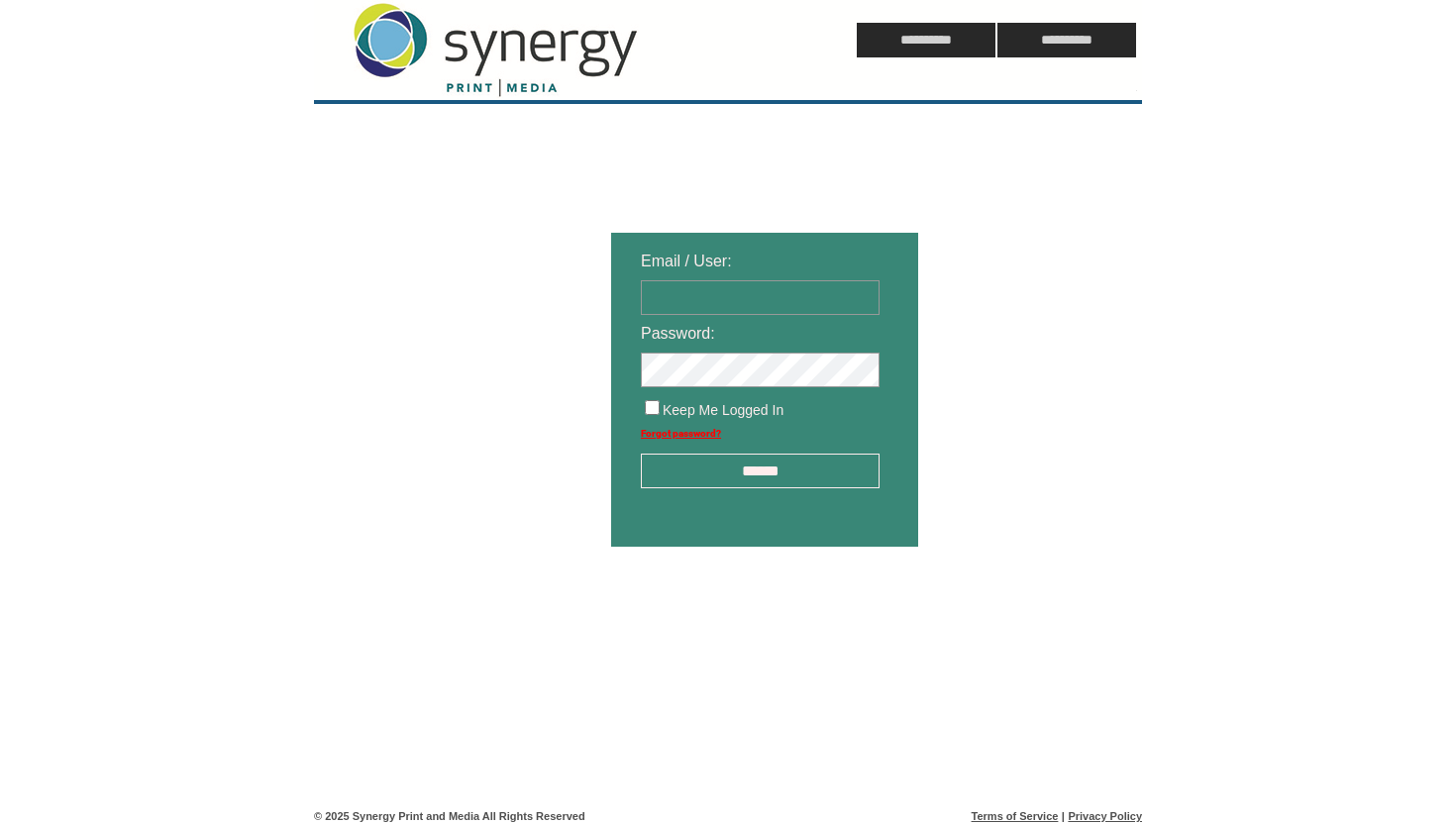 scroll, scrollTop: 0, scrollLeft: 0, axis: both 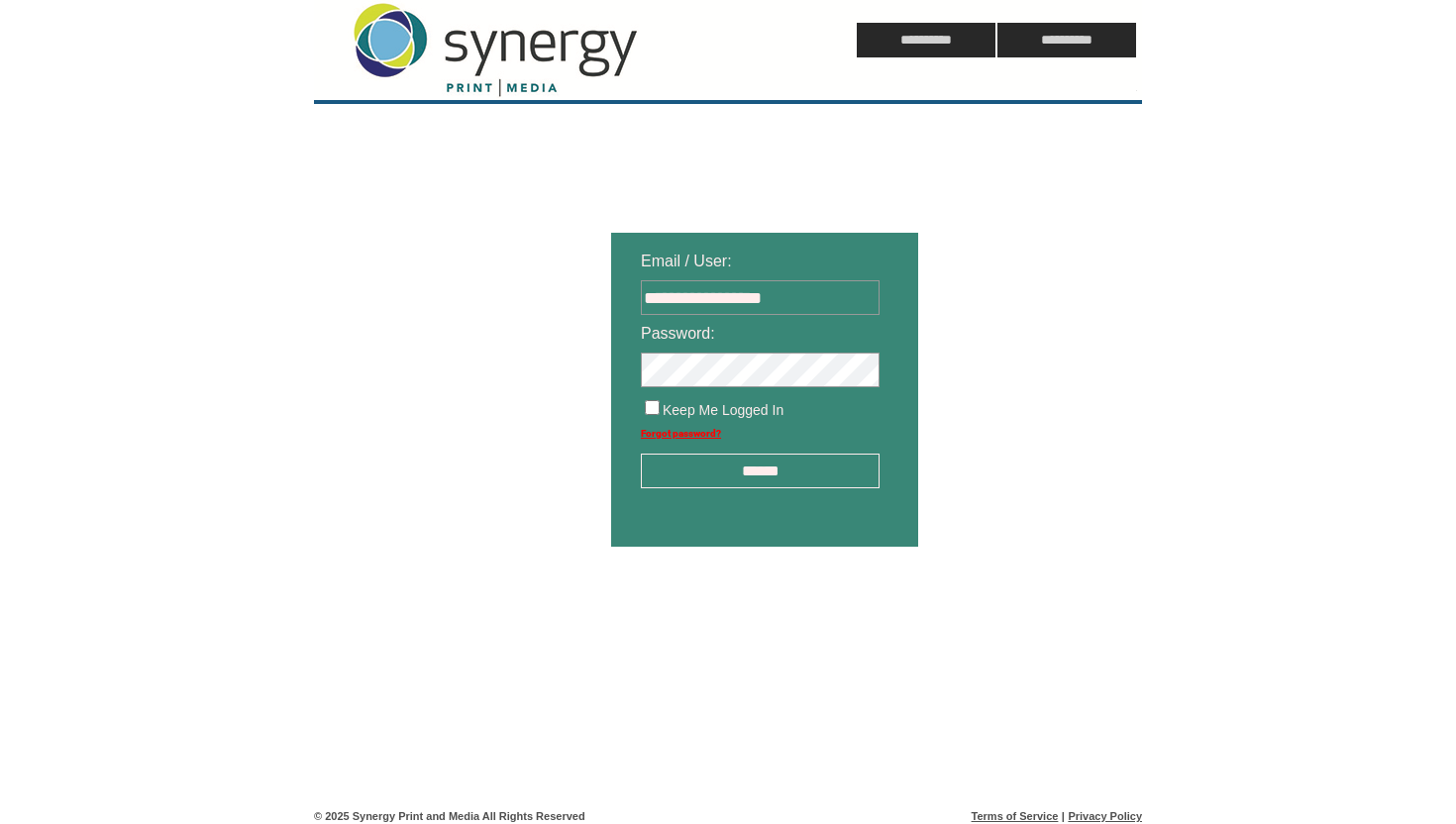click on "**********" at bounding box center (765, 389) 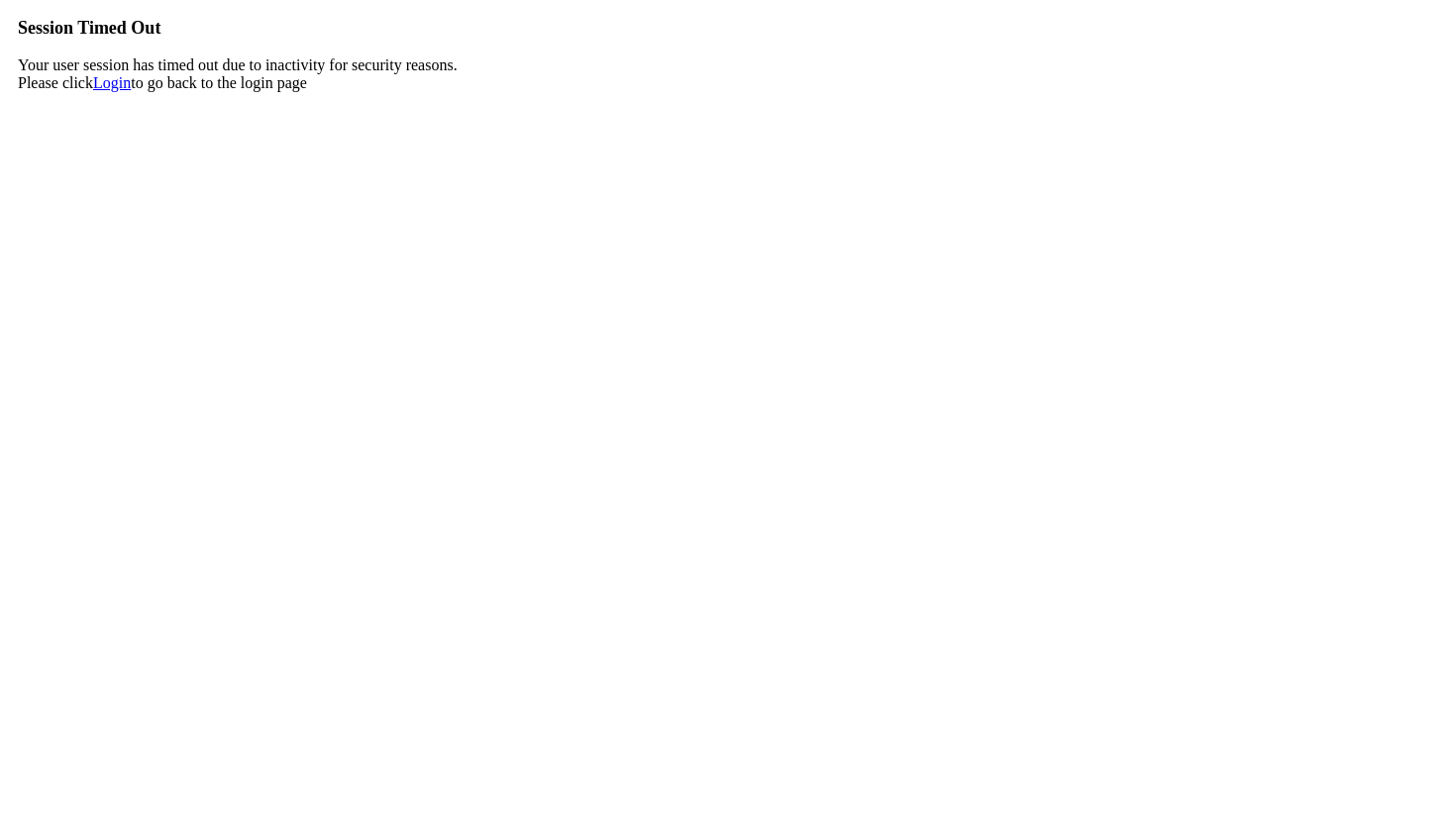 scroll, scrollTop: 0, scrollLeft: 0, axis: both 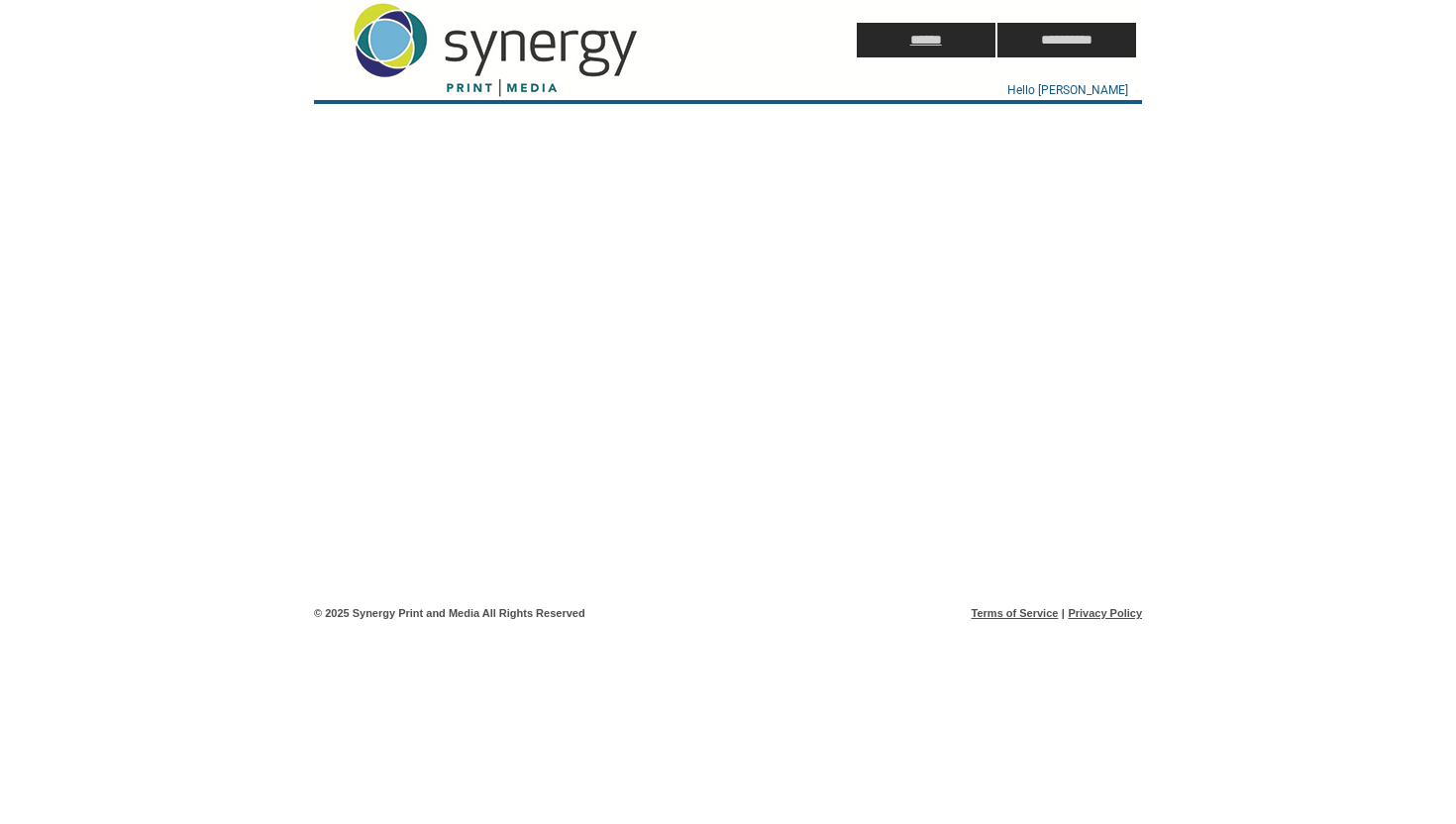 click on "******" at bounding box center (926, 40) 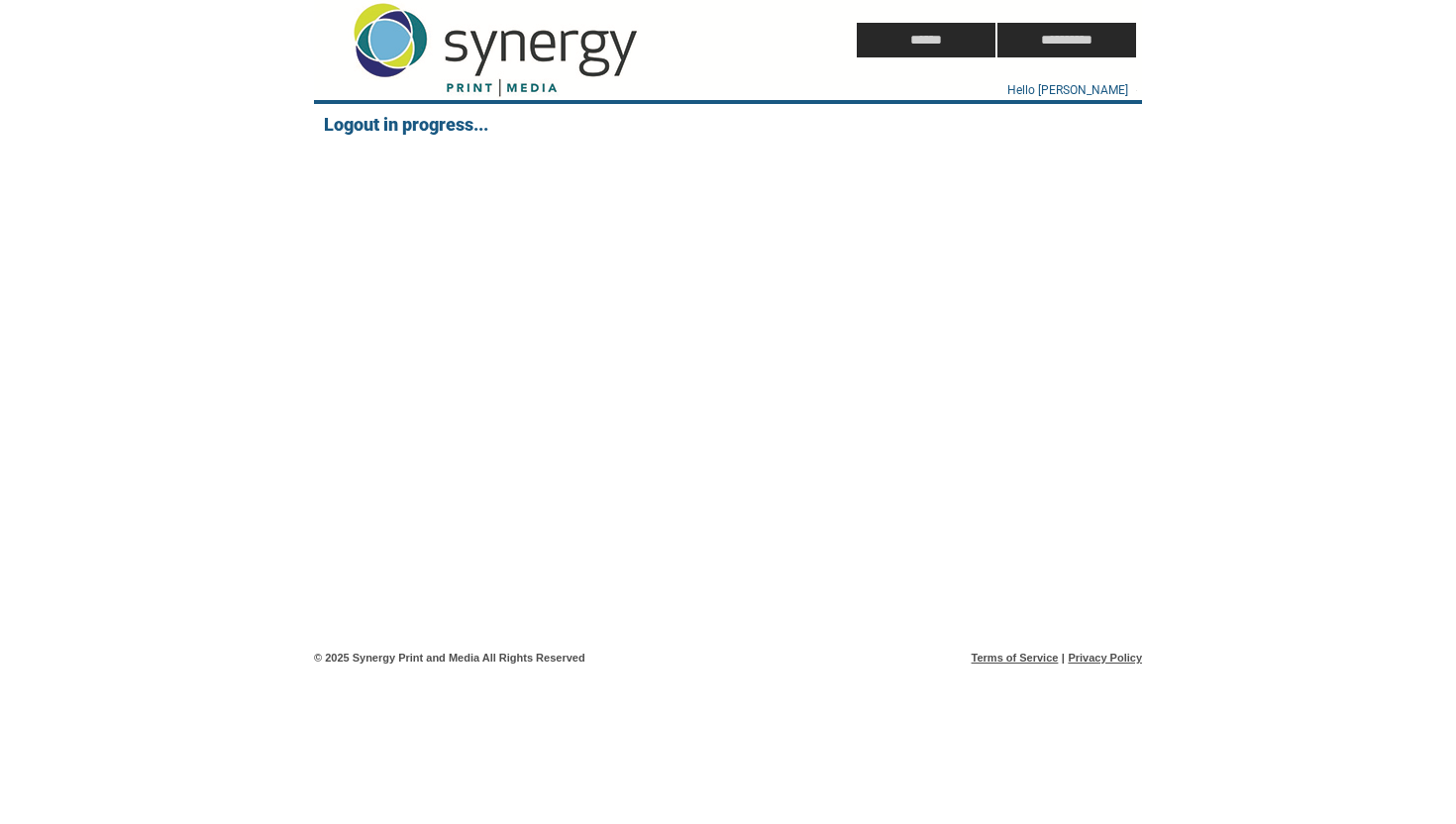 scroll, scrollTop: 0, scrollLeft: 0, axis: both 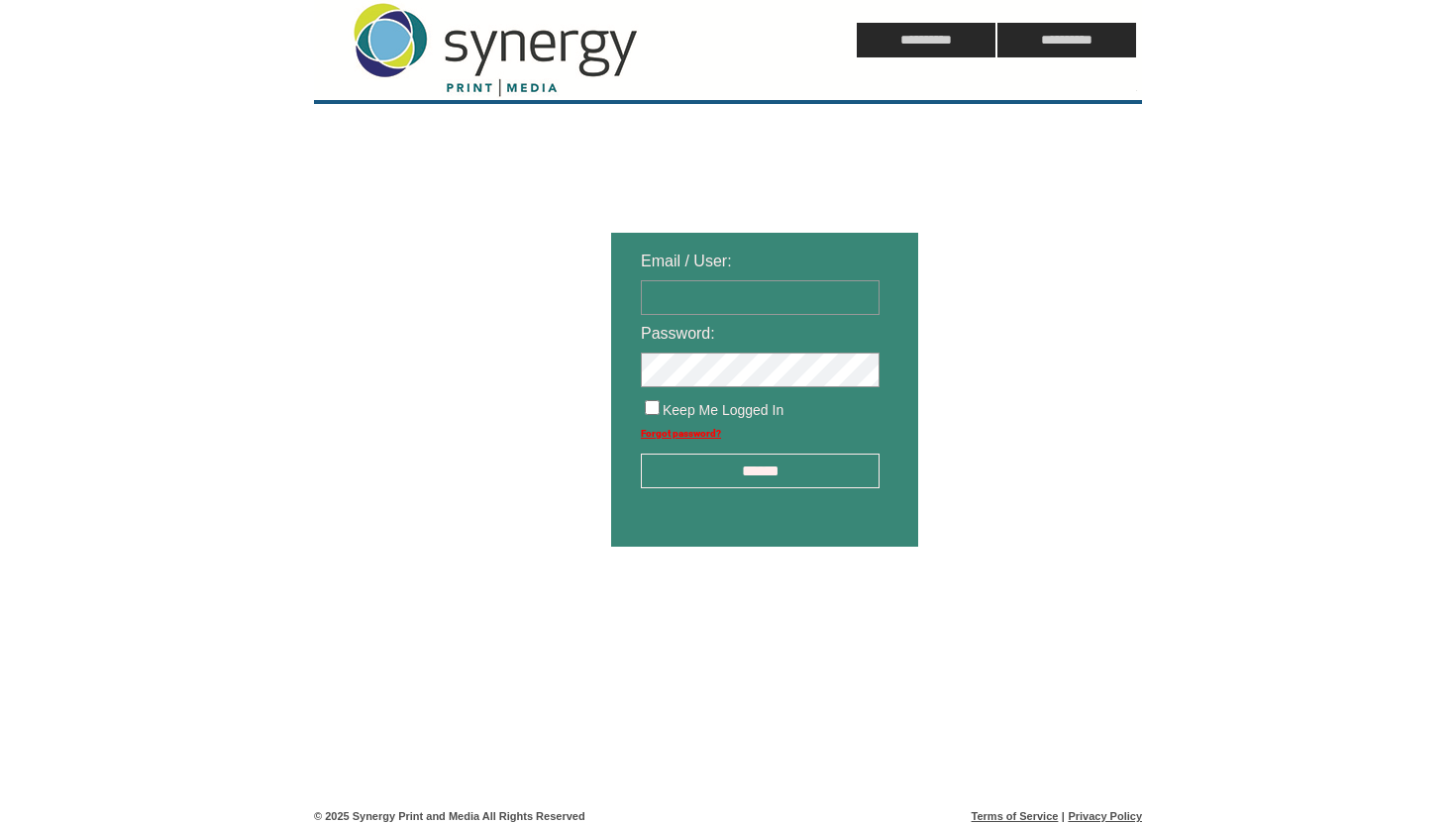click at bounding box center (760, 297) 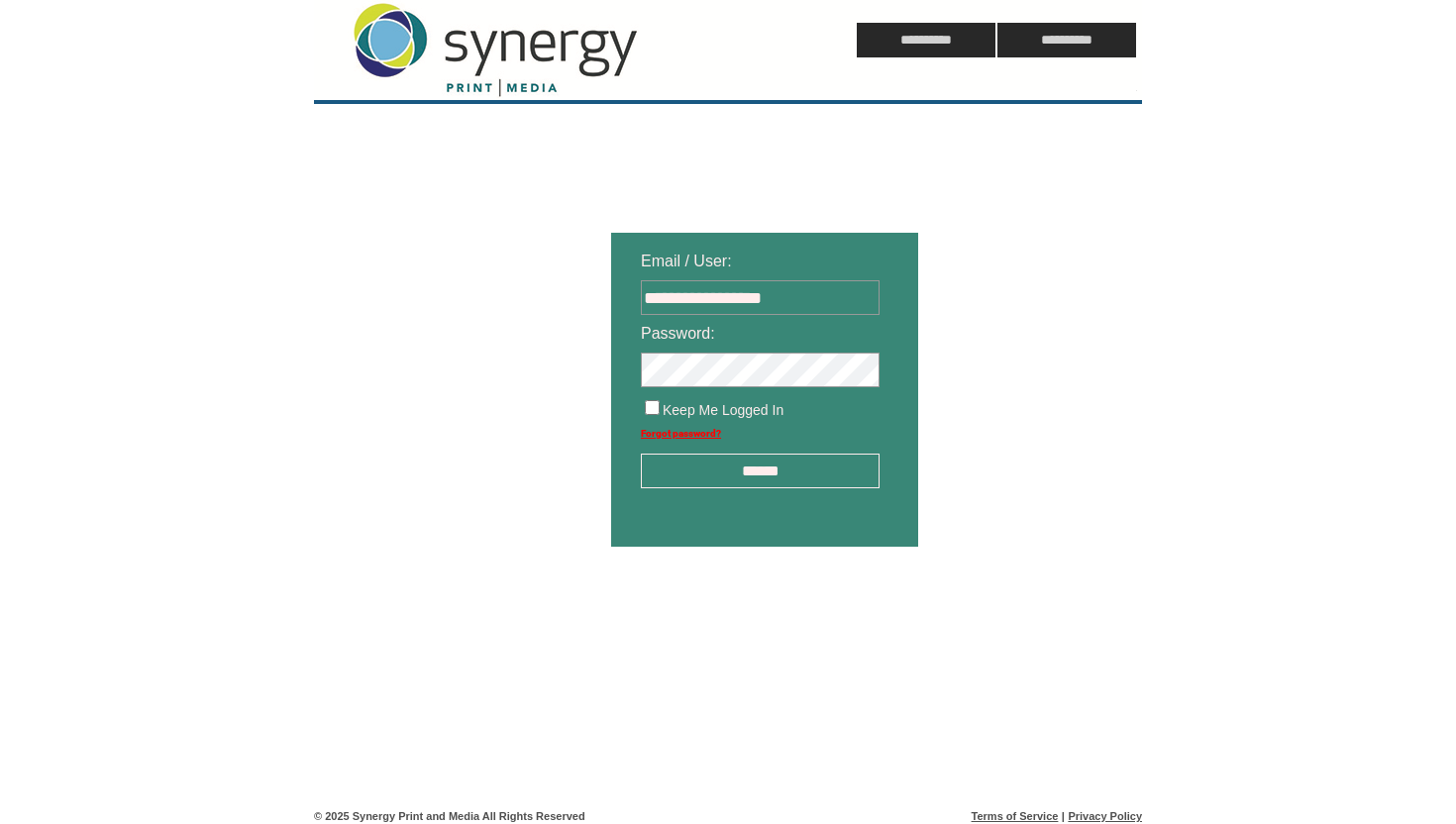 click on "******" at bounding box center (760, 470) 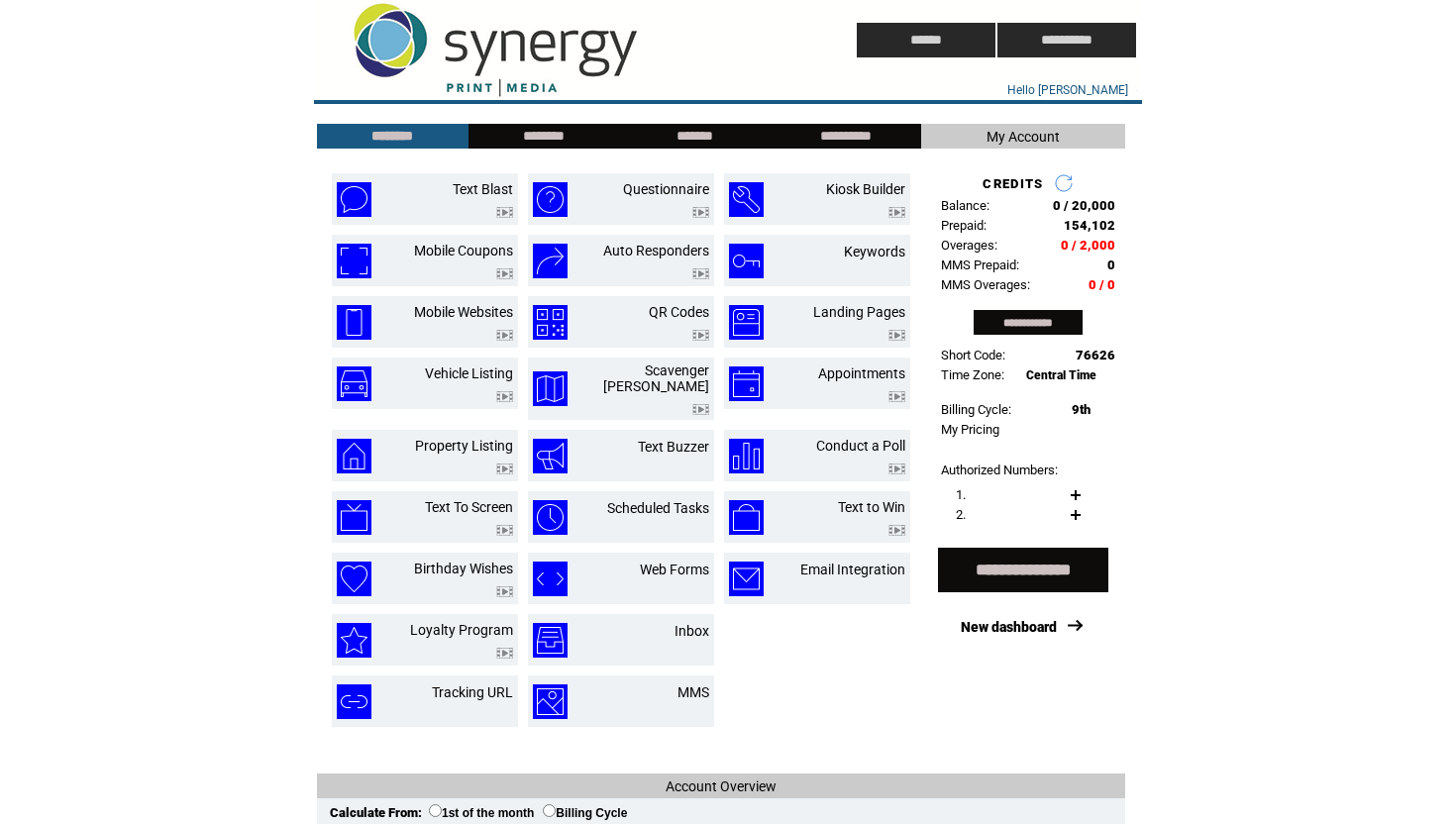 scroll, scrollTop: 0, scrollLeft: 0, axis: both 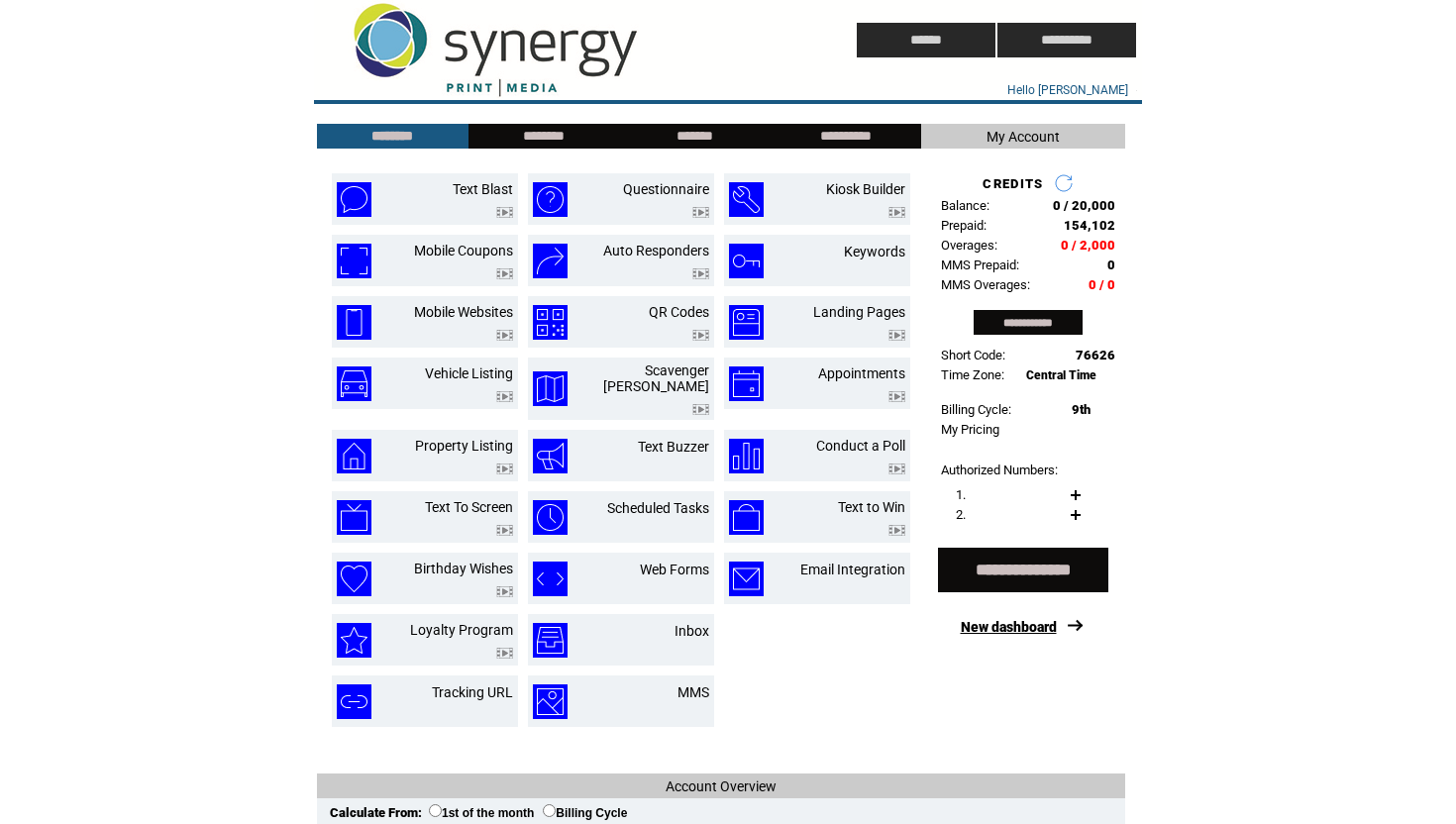 click on "New dashboard" at bounding box center [1008, 627] 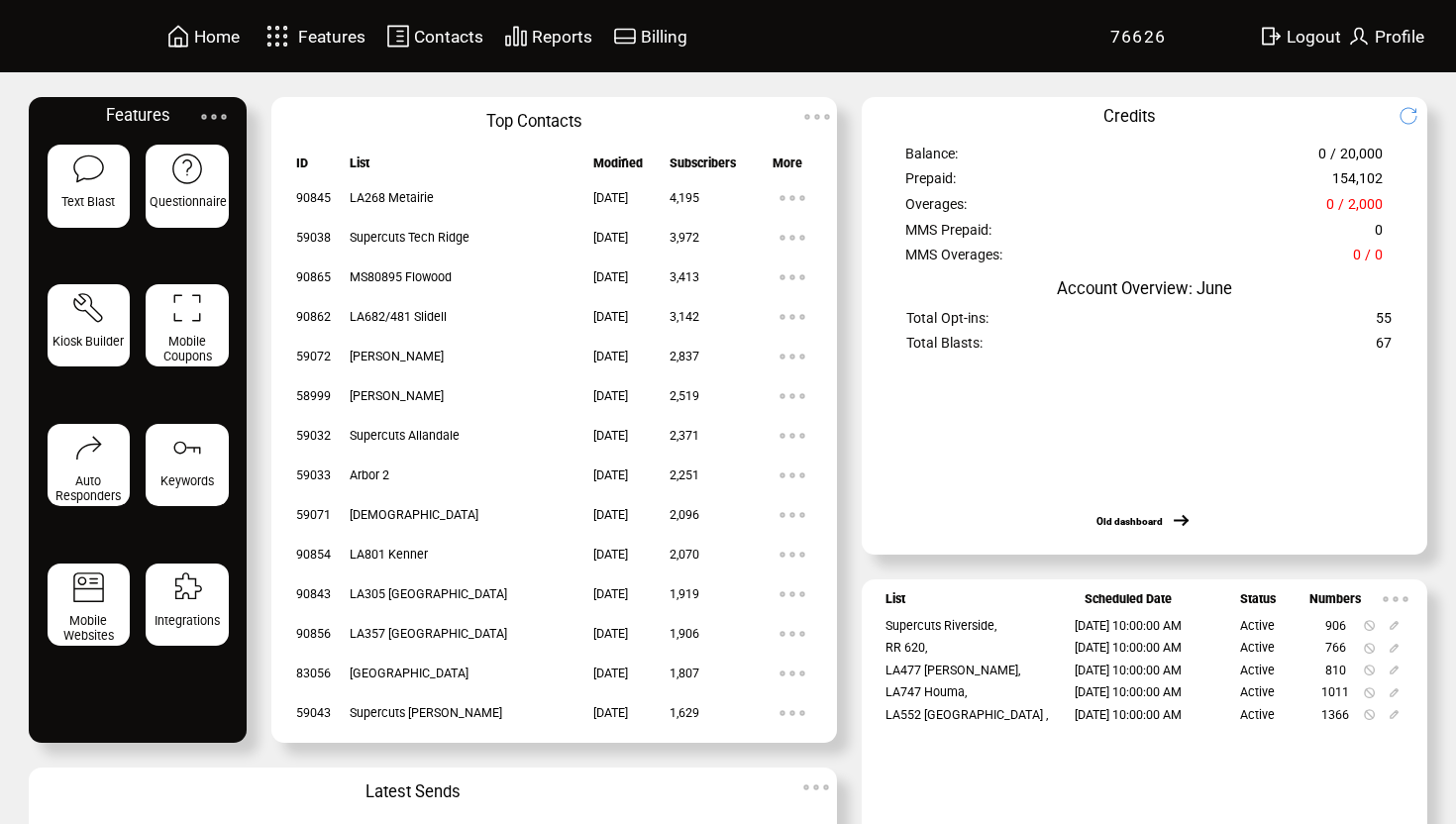 scroll, scrollTop: 0, scrollLeft: 0, axis: both 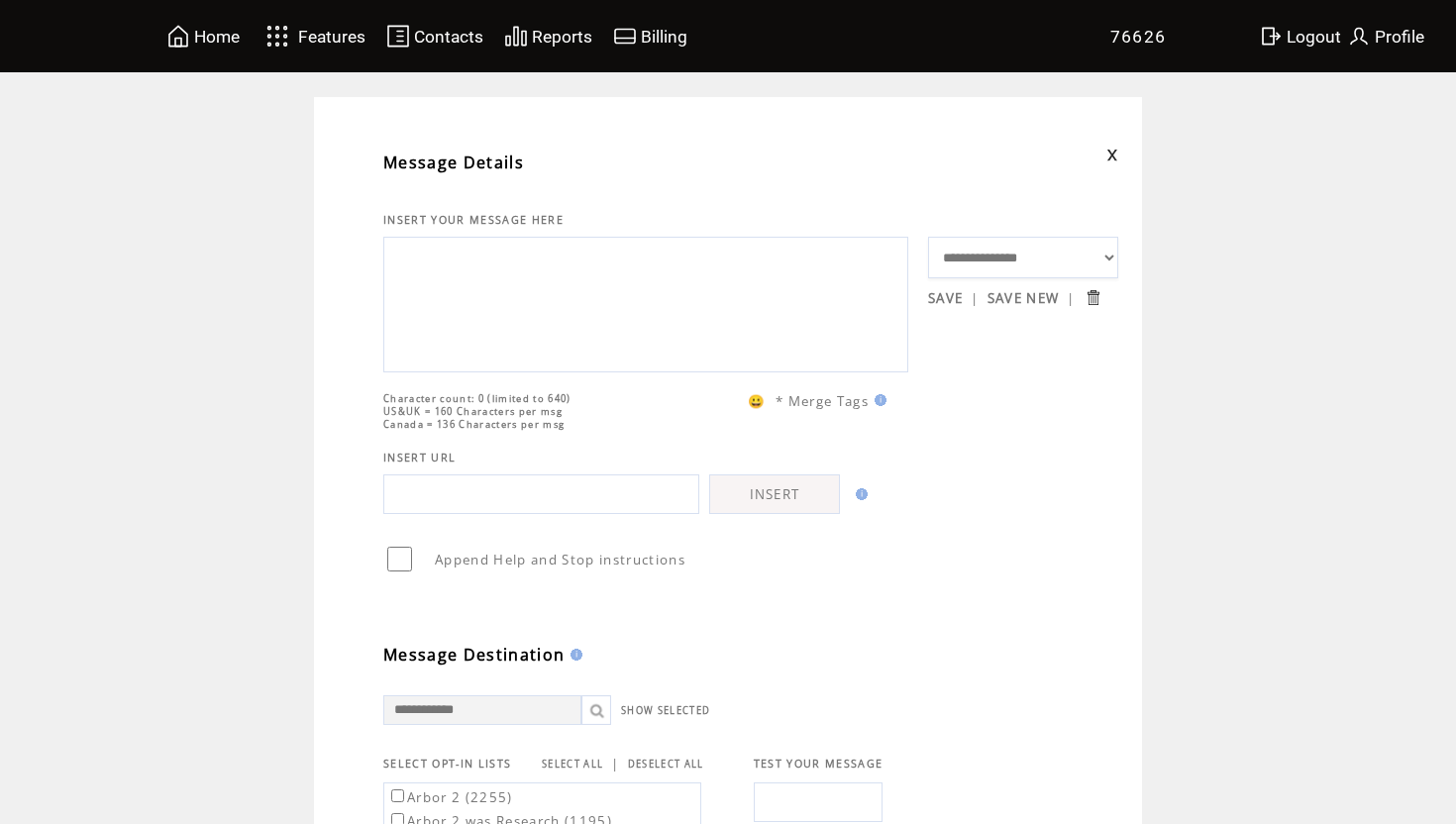 click at bounding box center (646, 304) 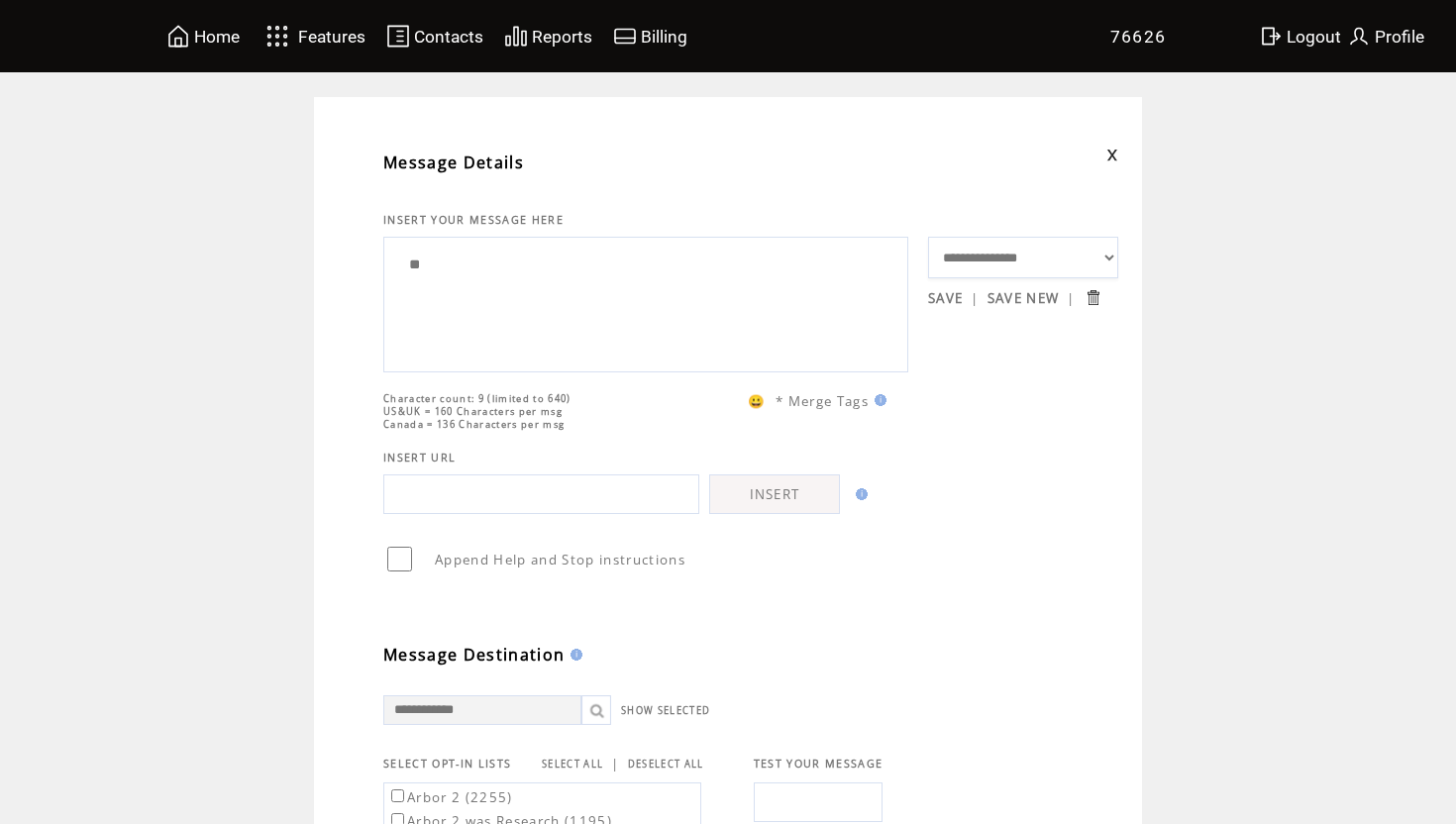 type on "*" 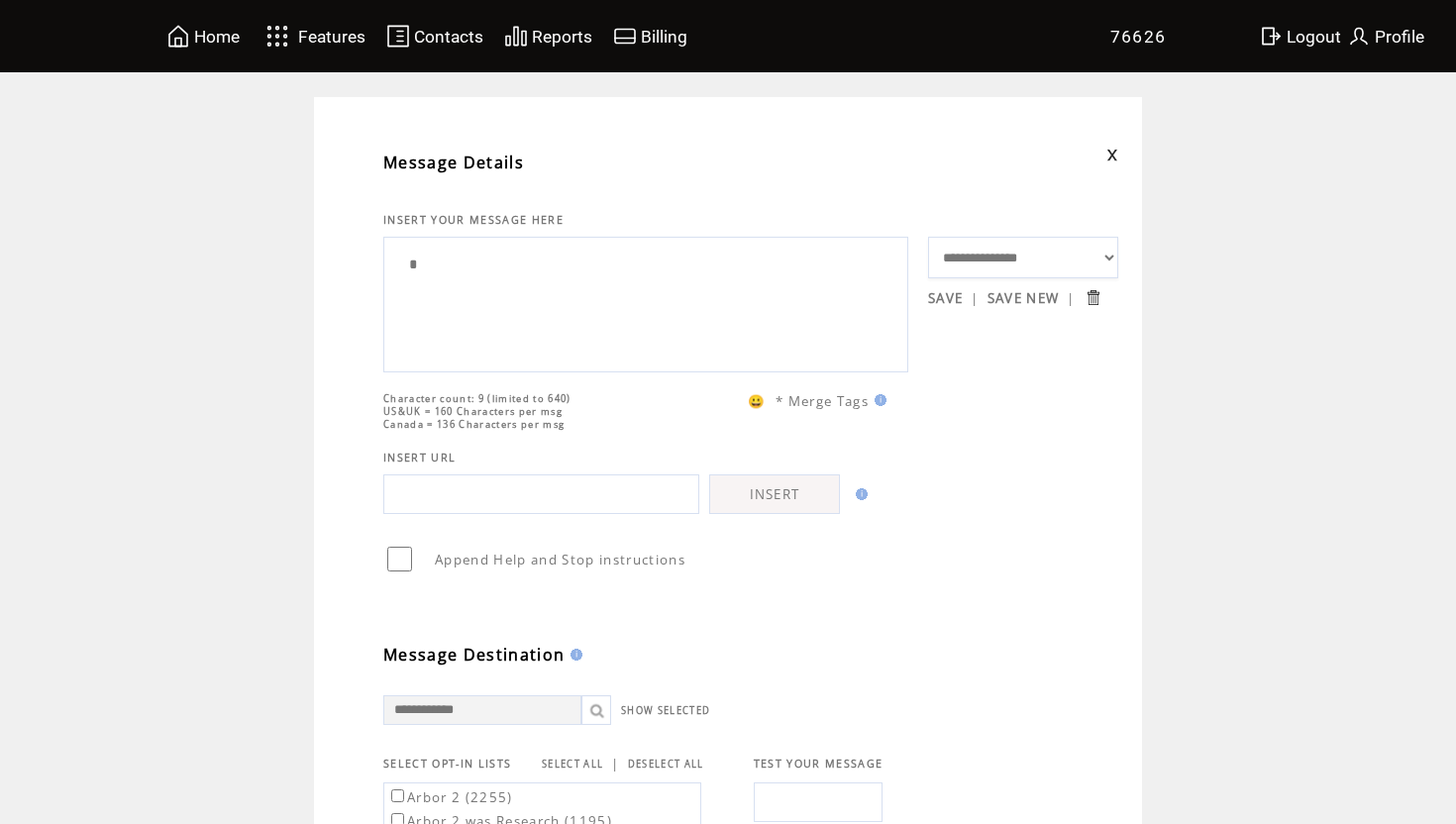 type 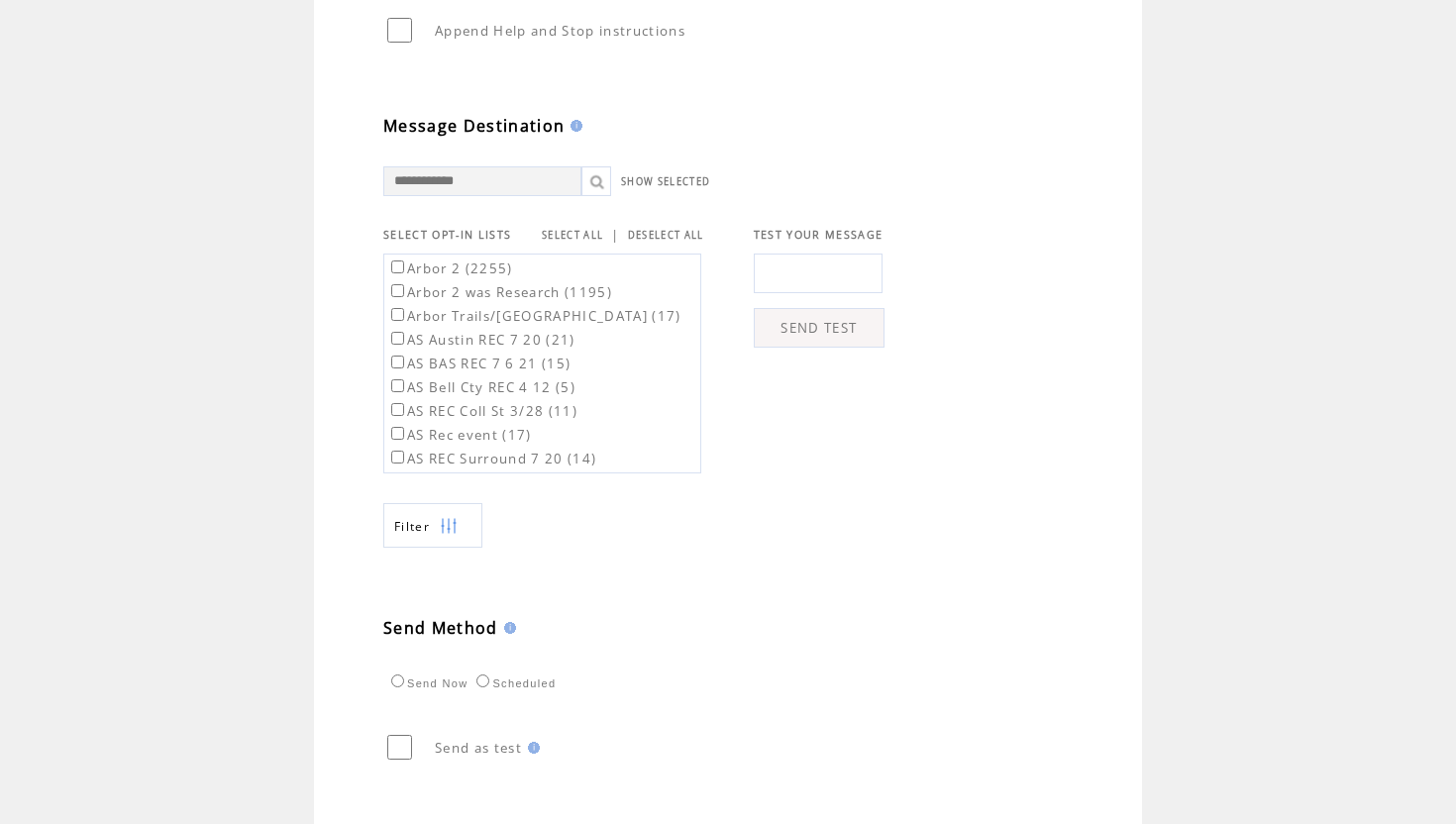 scroll, scrollTop: 0, scrollLeft: 0, axis: both 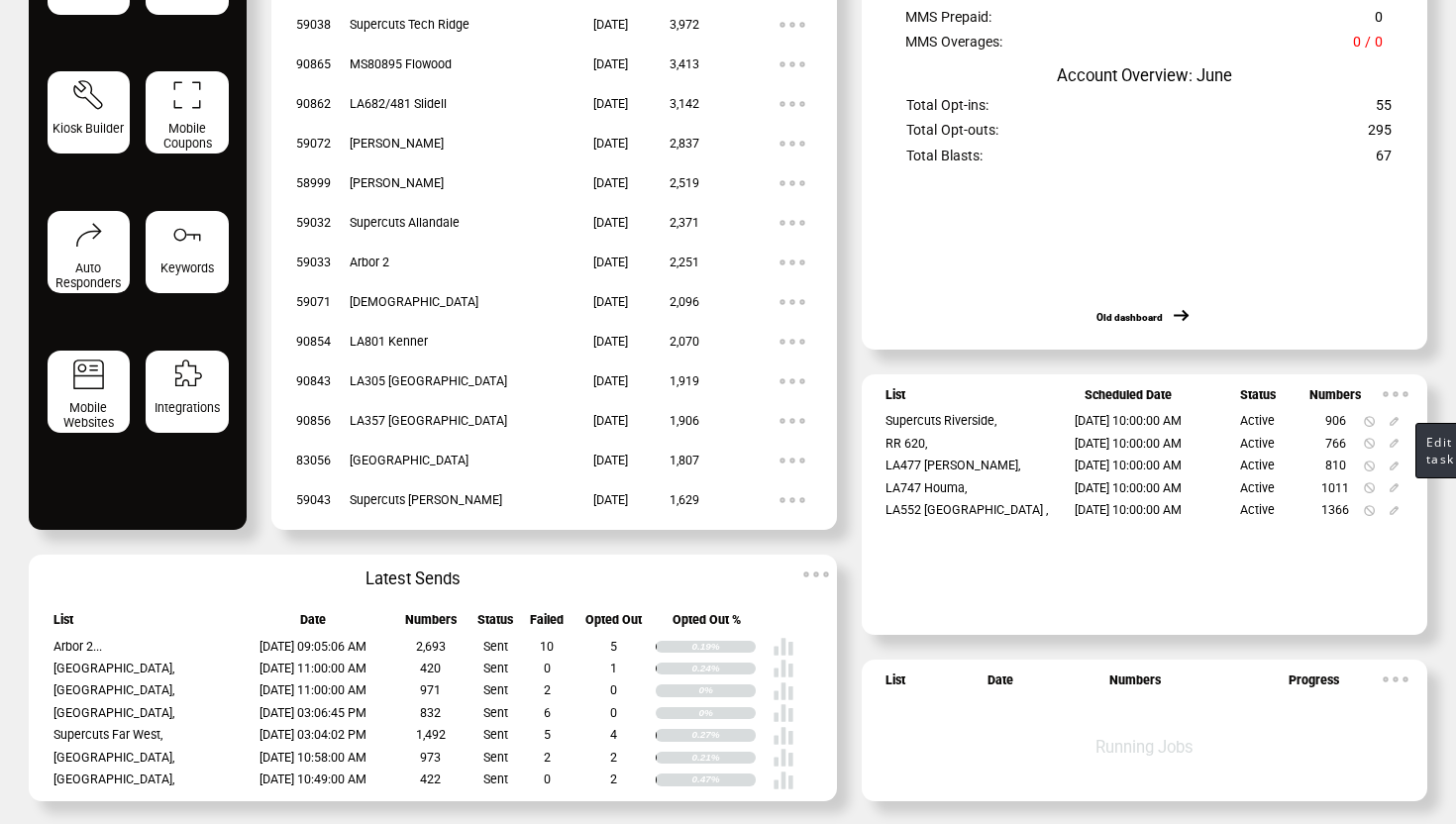 click at bounding box center (1394, 421) 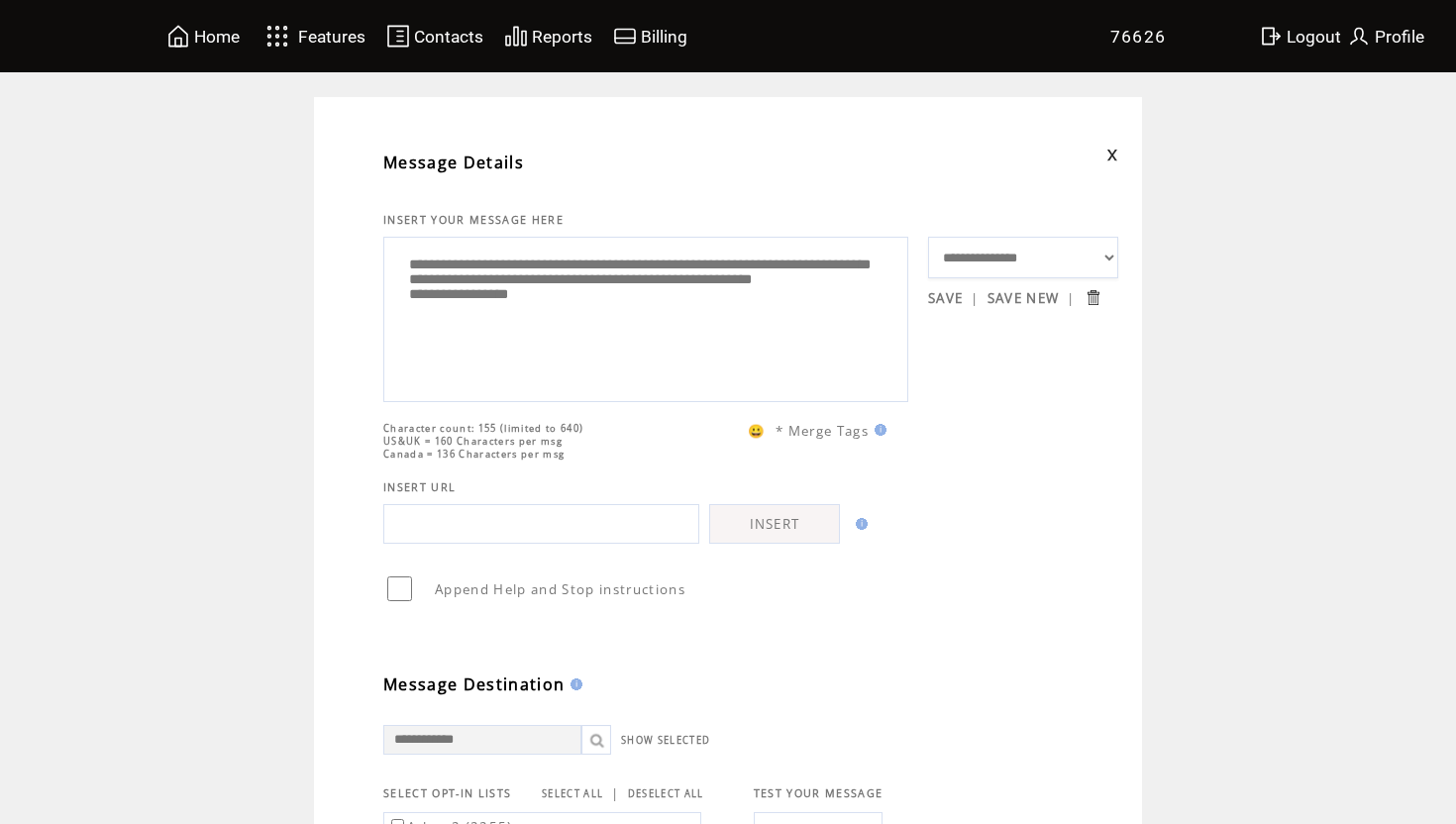 scroll, scrollTop: 0, scrollLeft: 0, axis: both 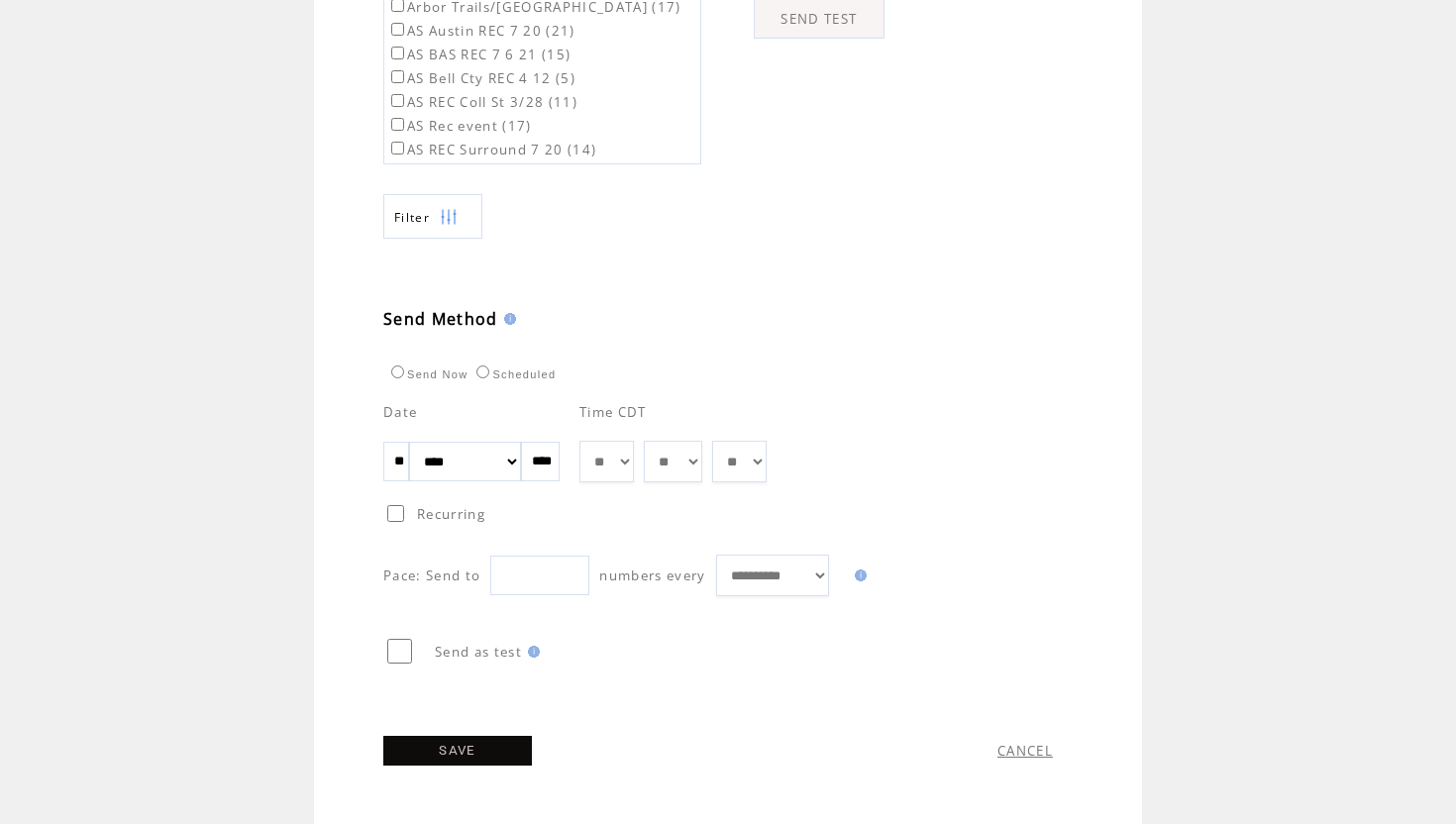 click on "SAVE" at bounding box center (458, 751) 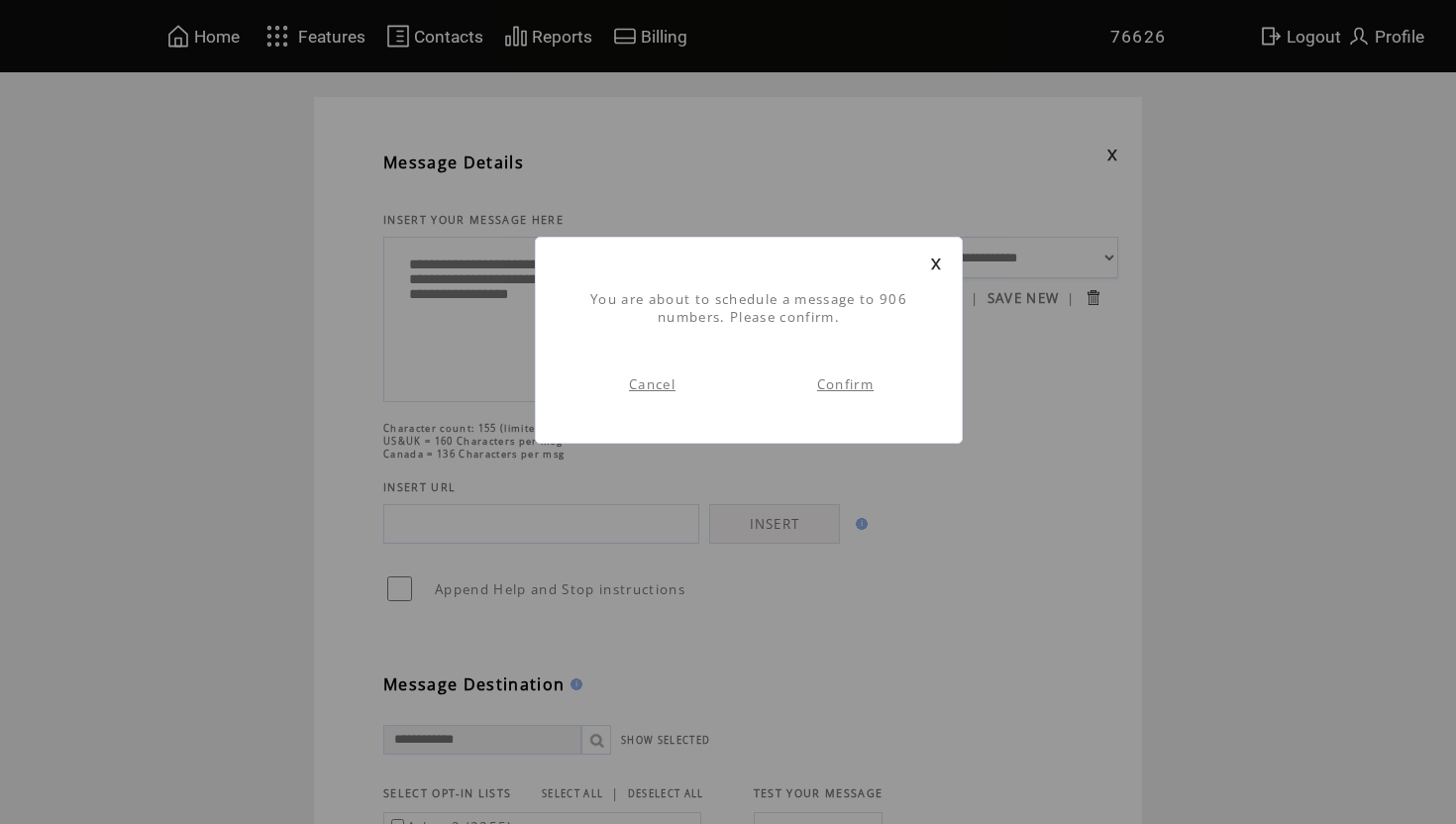 scroll, scrollTop: 1, scrollLeft: 0, axis: vertical 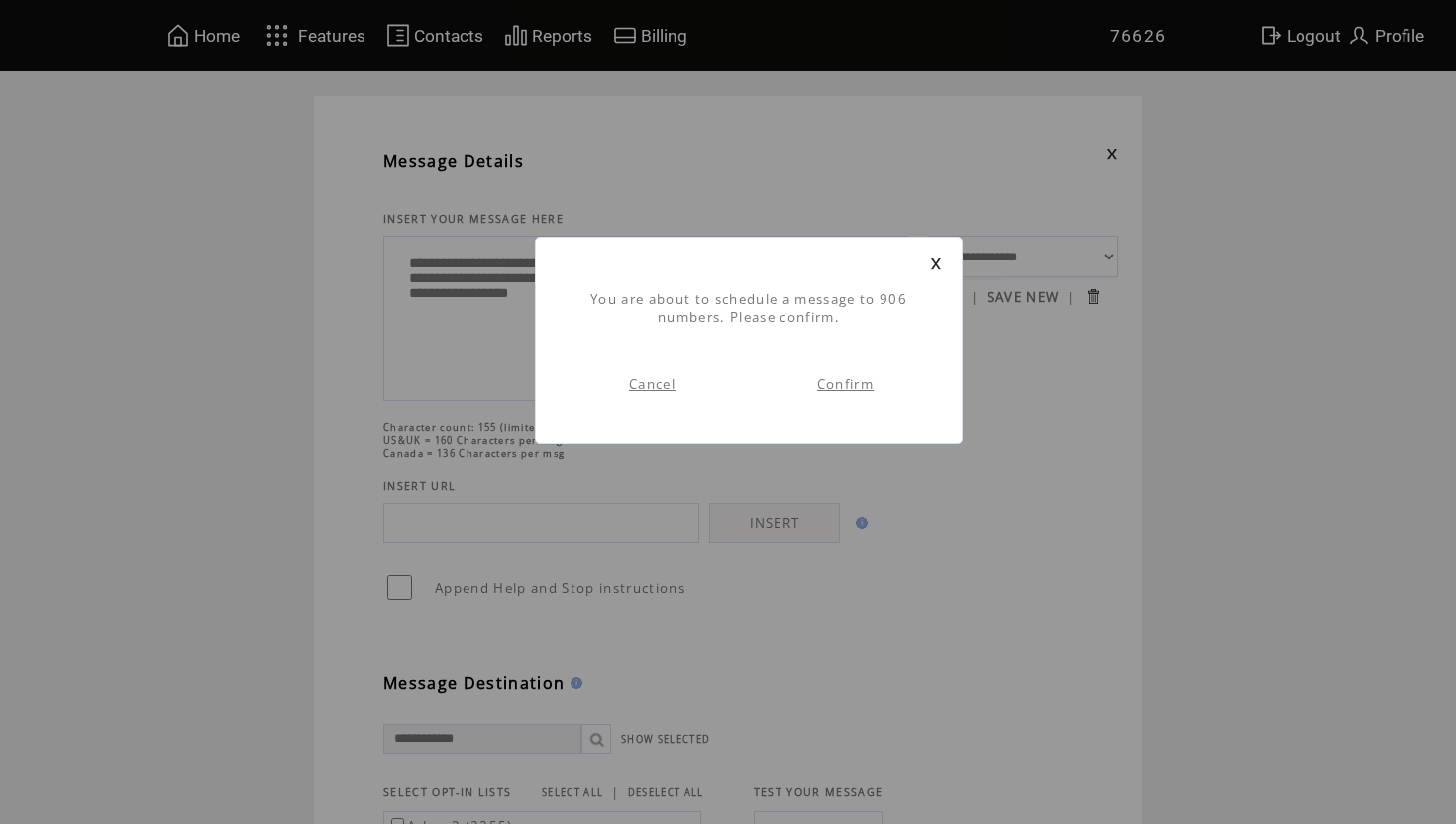 click on "Confirm" at bounding box center [845, 384] 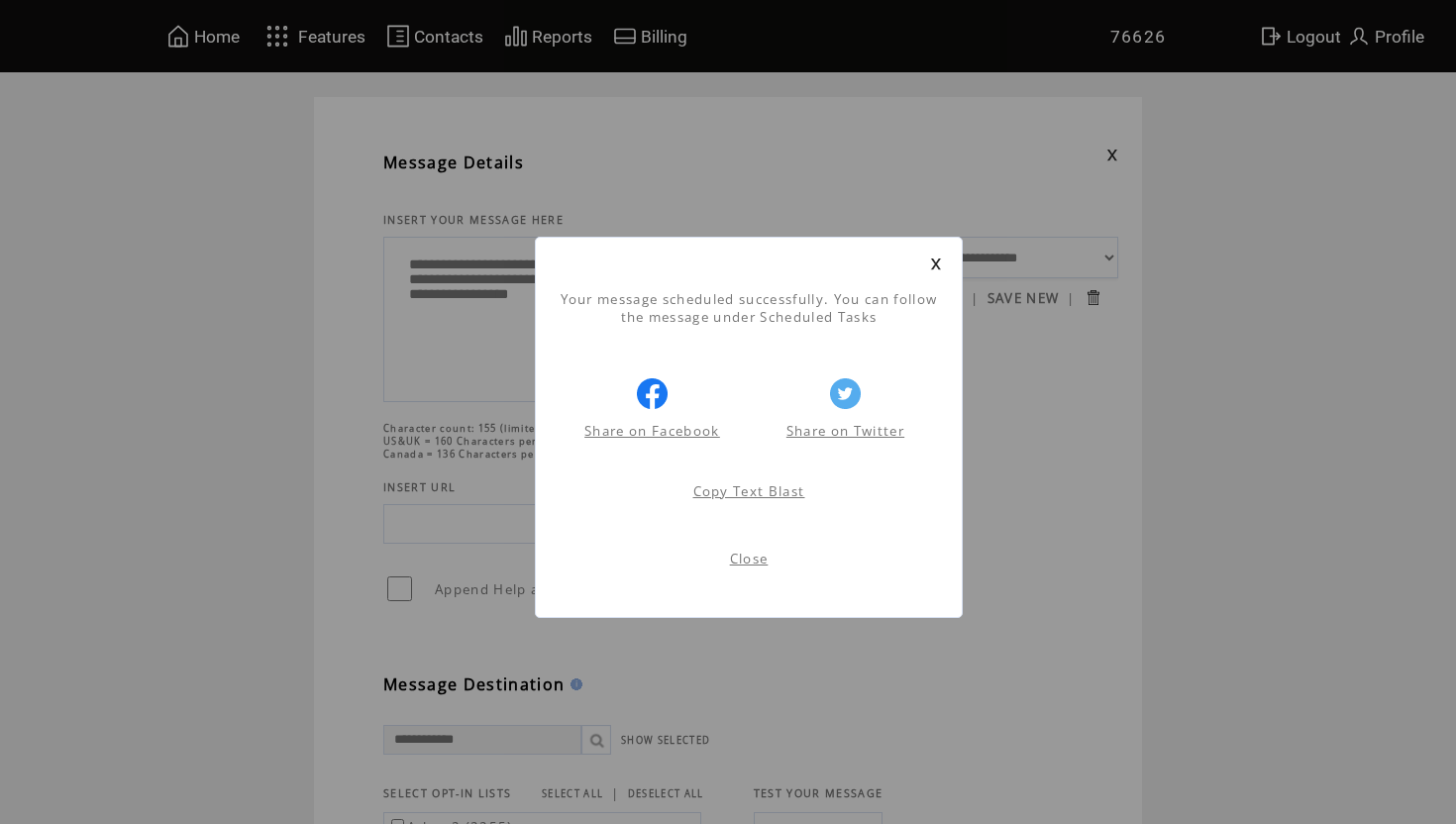 scroll, scrollTop: 1, scrollLeft: 0, axis: vertical 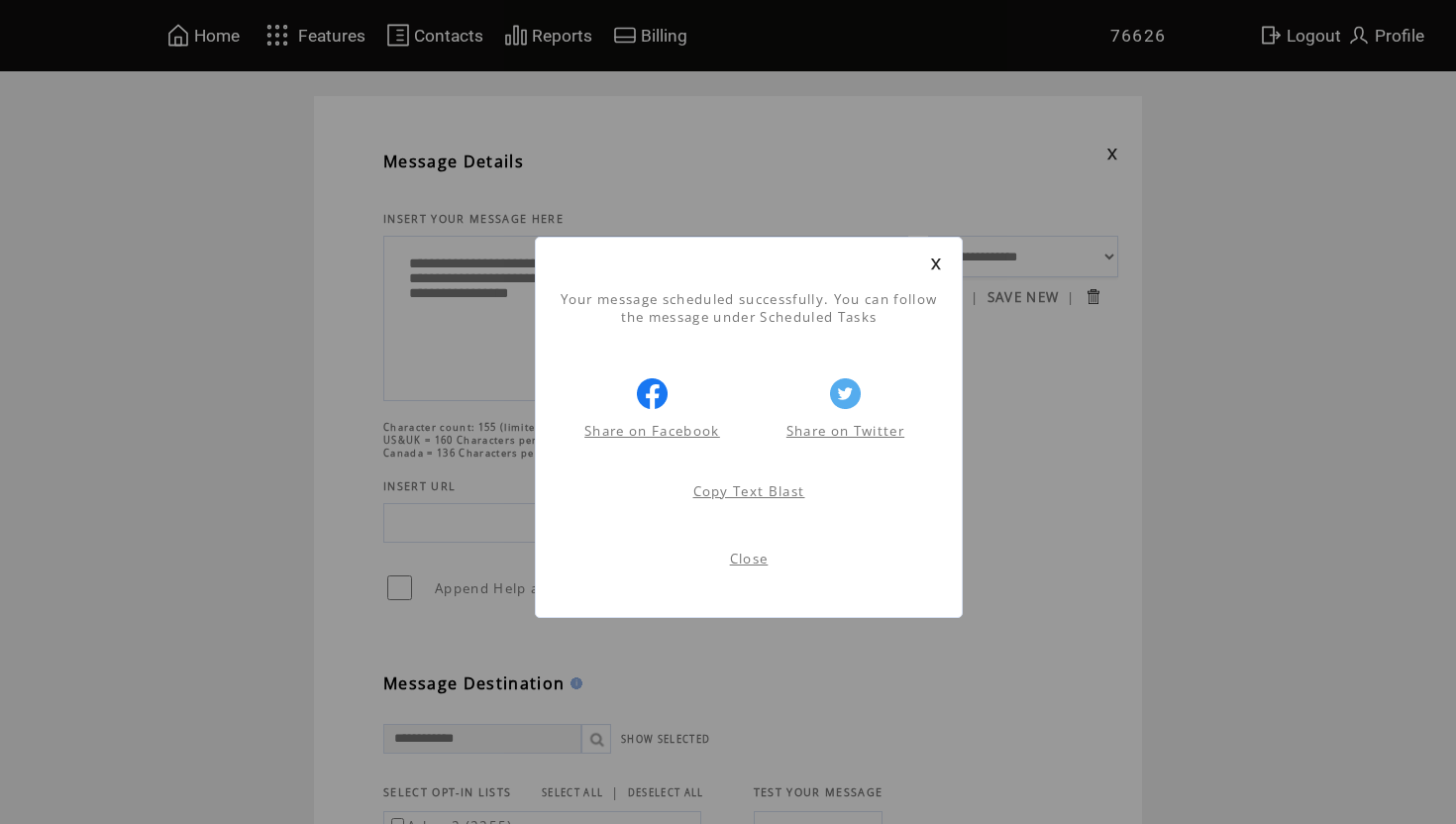 click on "Close" at bounding box center [749, 559] 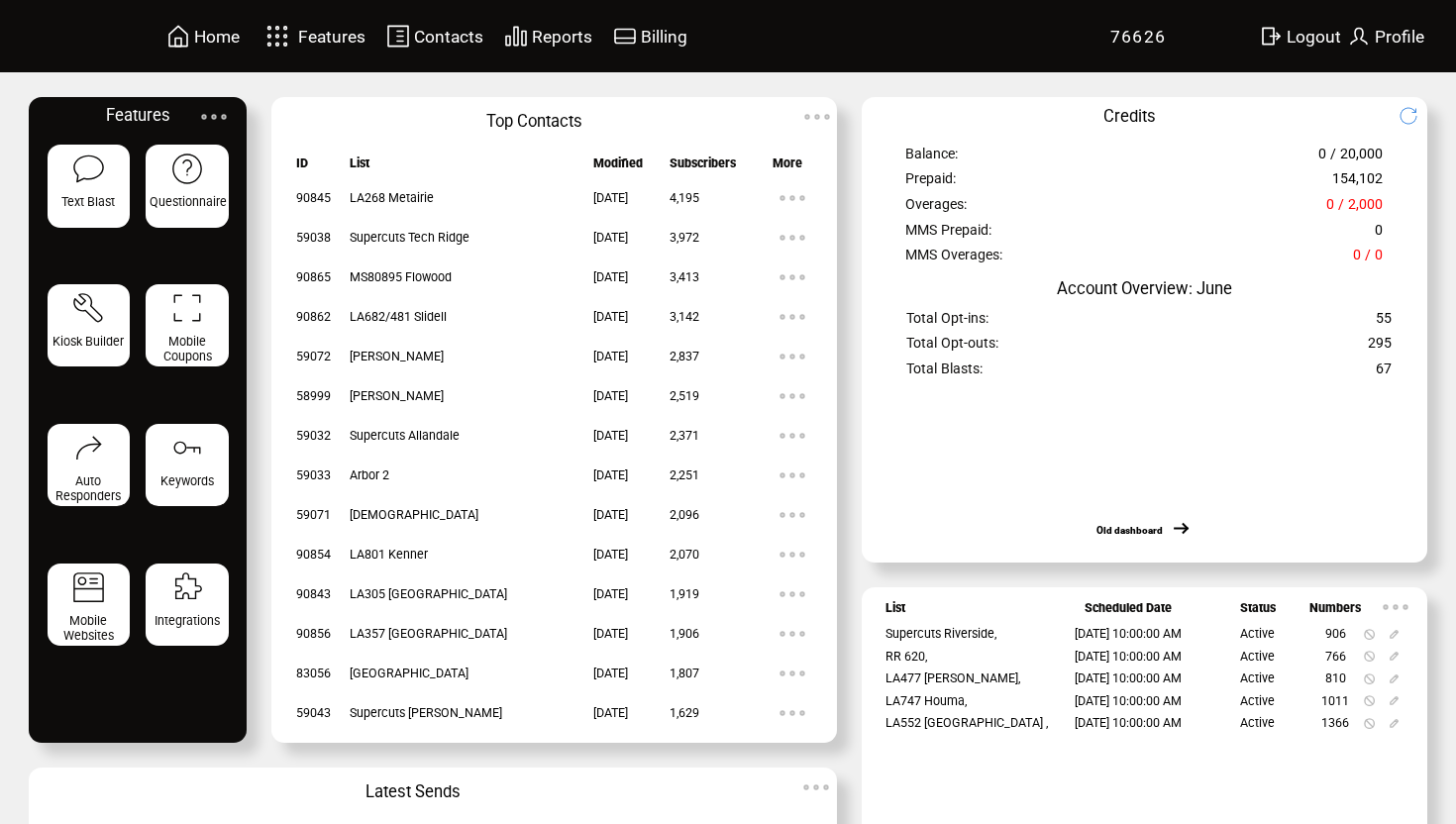 scroll, scrollTop: 0, scrollLeft: 0, axis: both 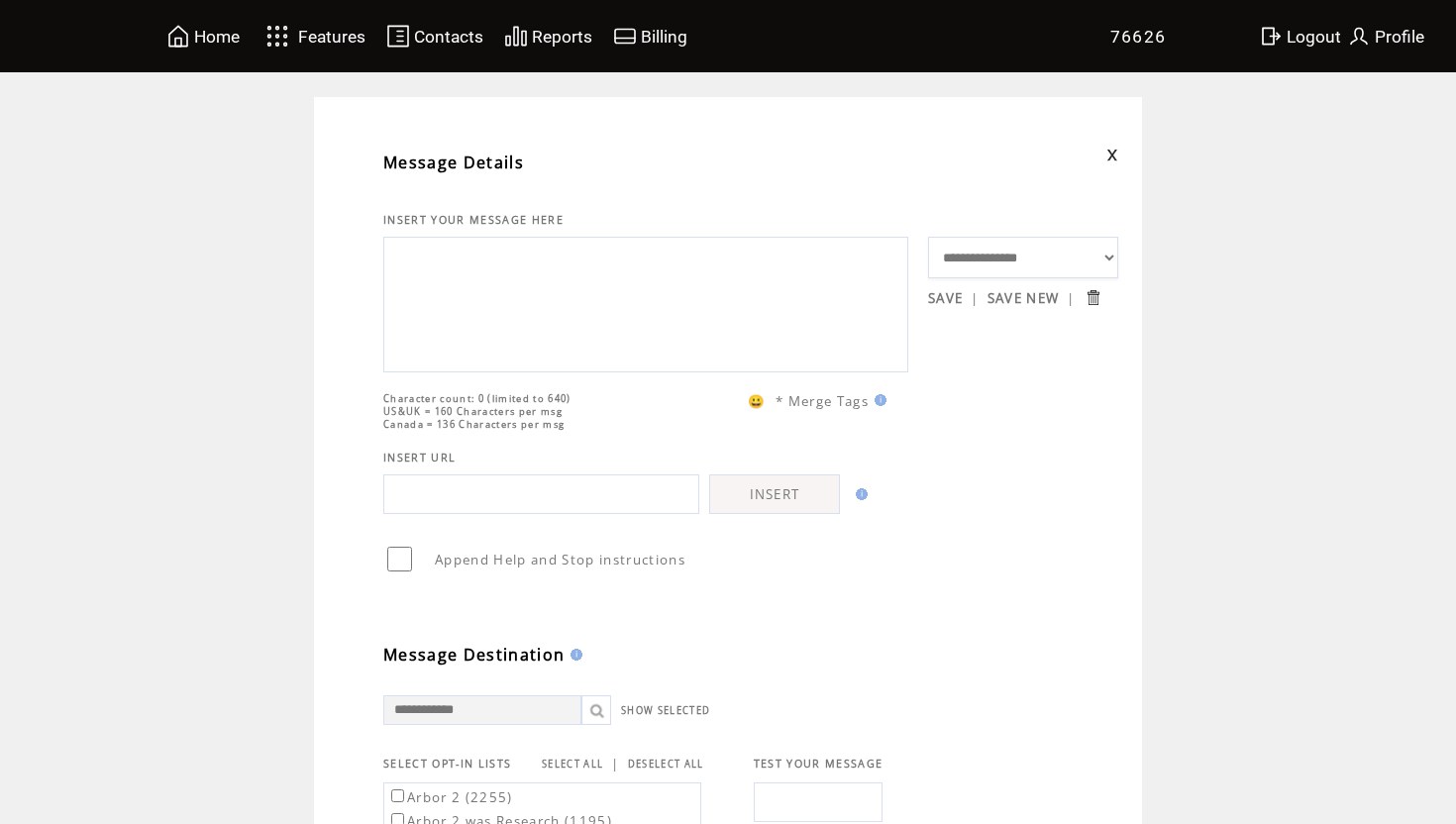 click at bounding box center [646, 302] 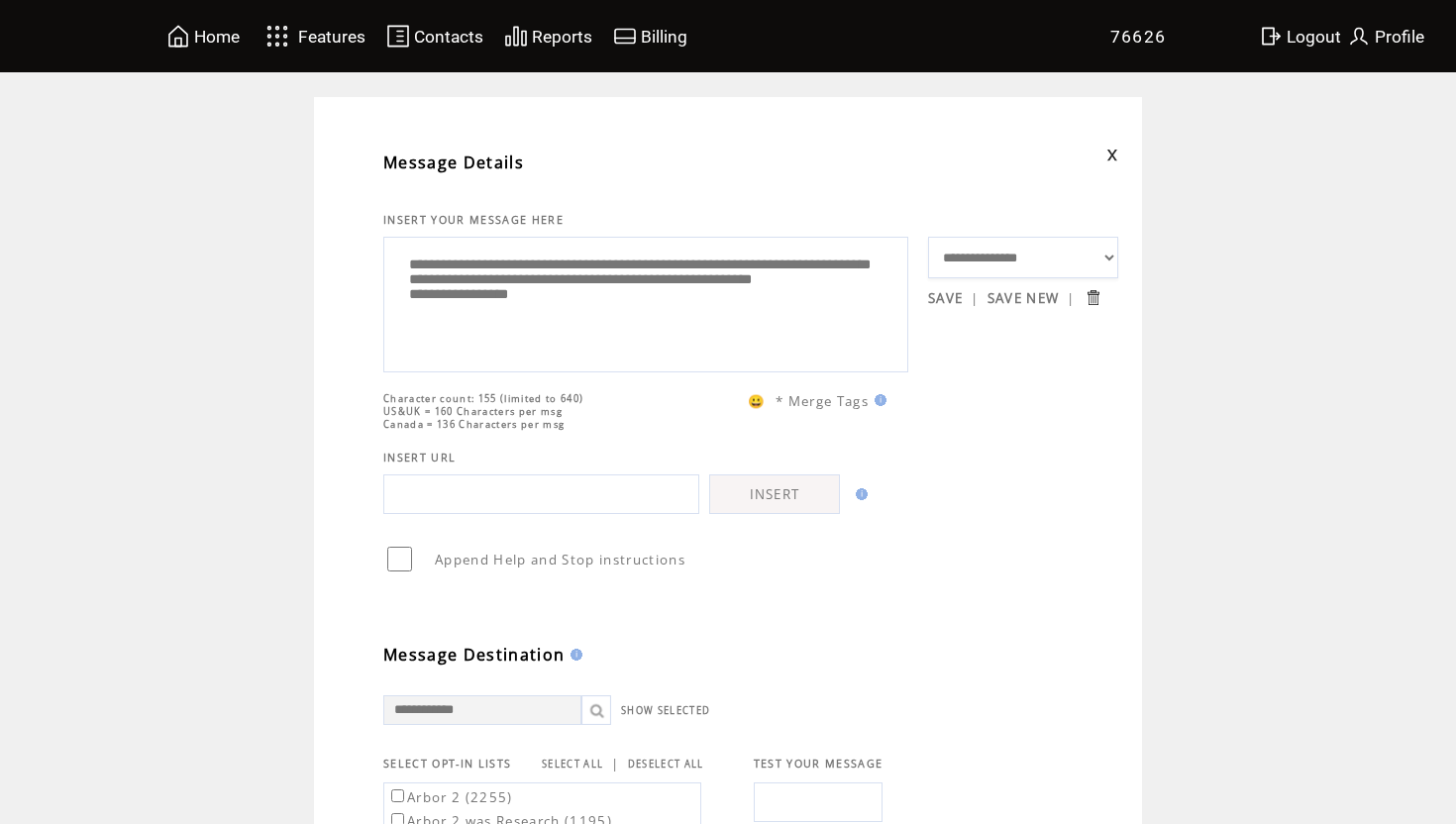 drag, startPoint x: 728, startPoint y: 268, endPoint x: 523, endPoint y: 268, distance: 205 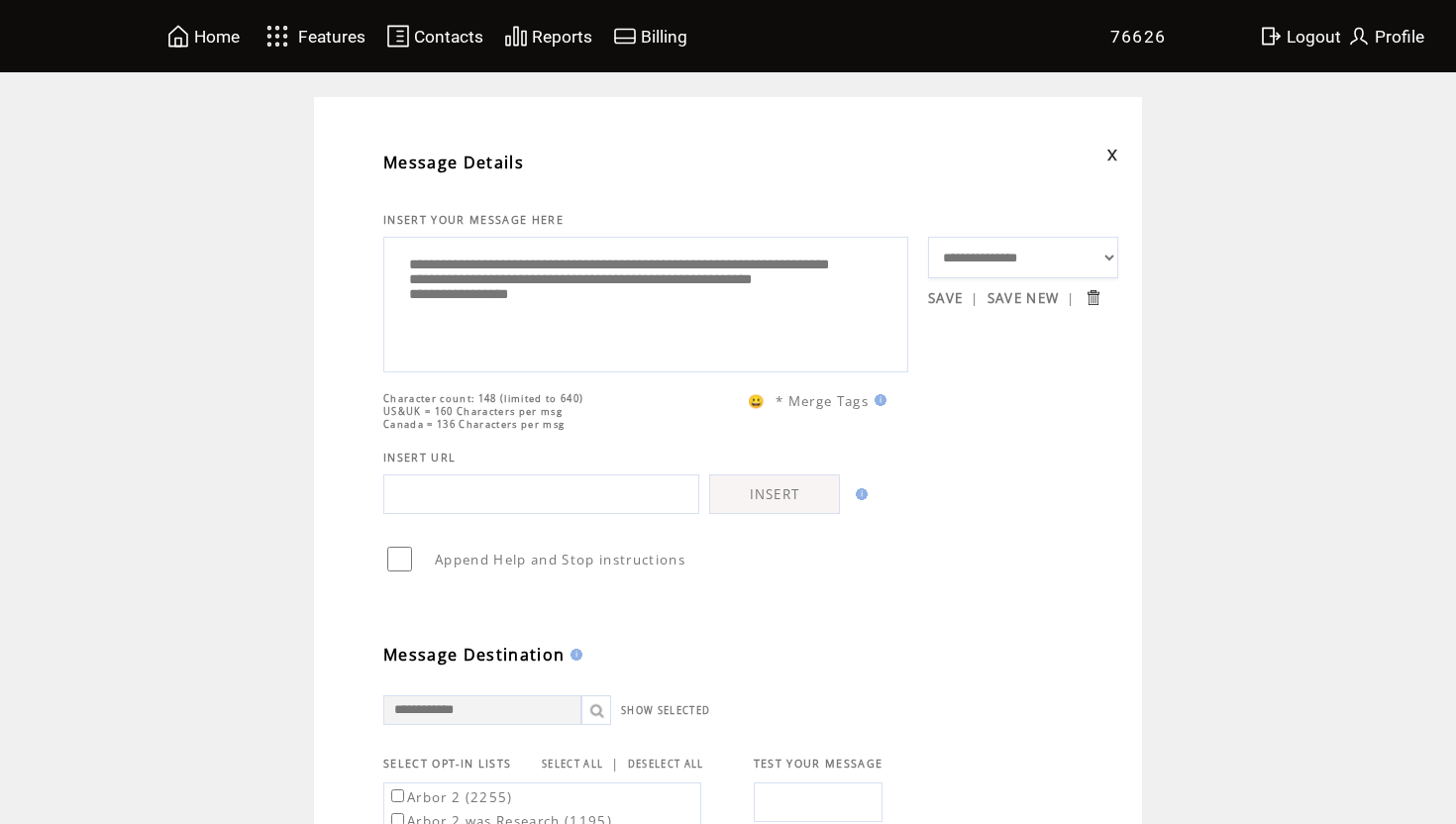 click on "**********" at bounding box center [646, 302] 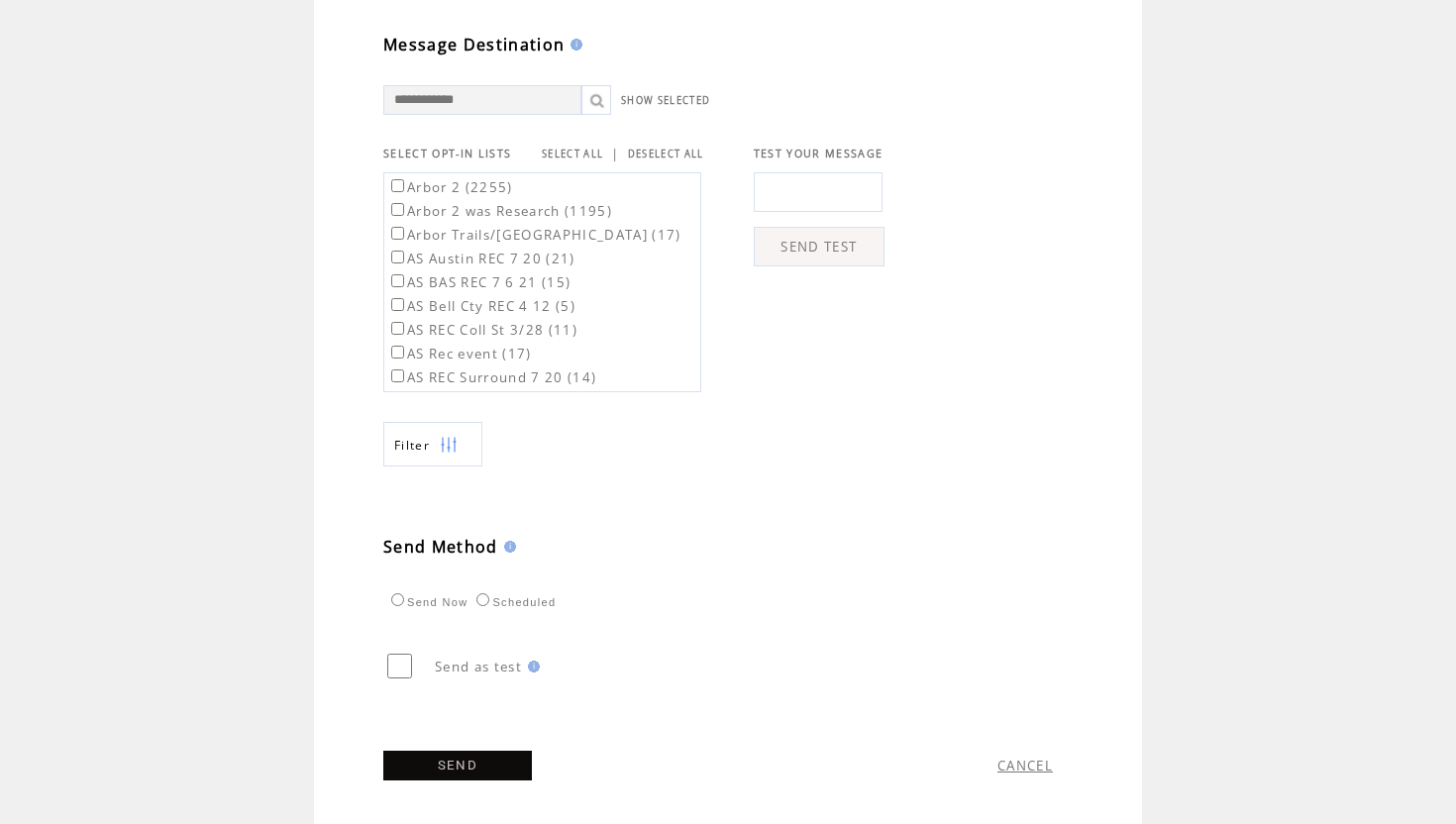 scroll, scrollTop: 655, scrollLeft: 0, axis: vertical 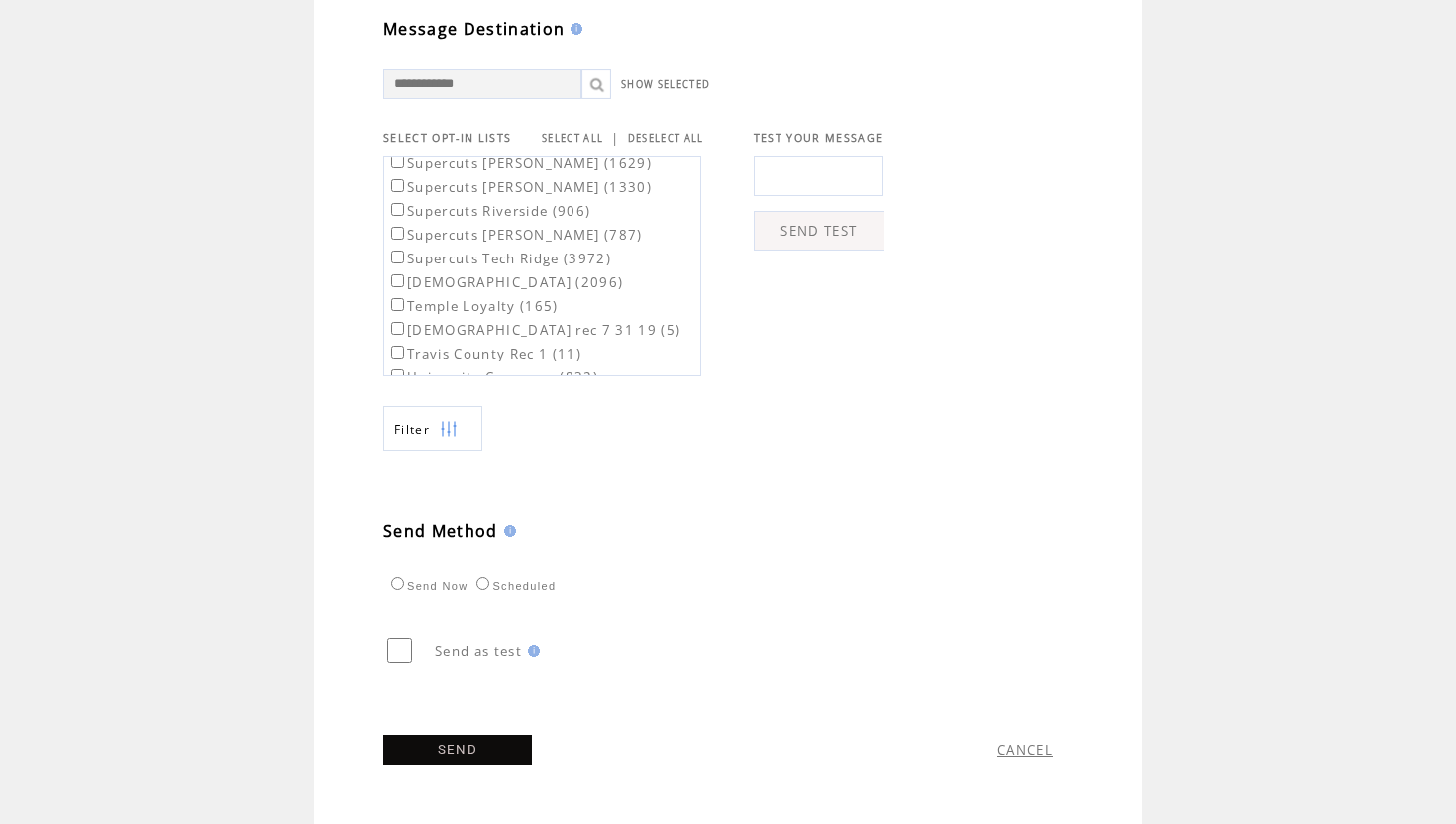 type on "**********" 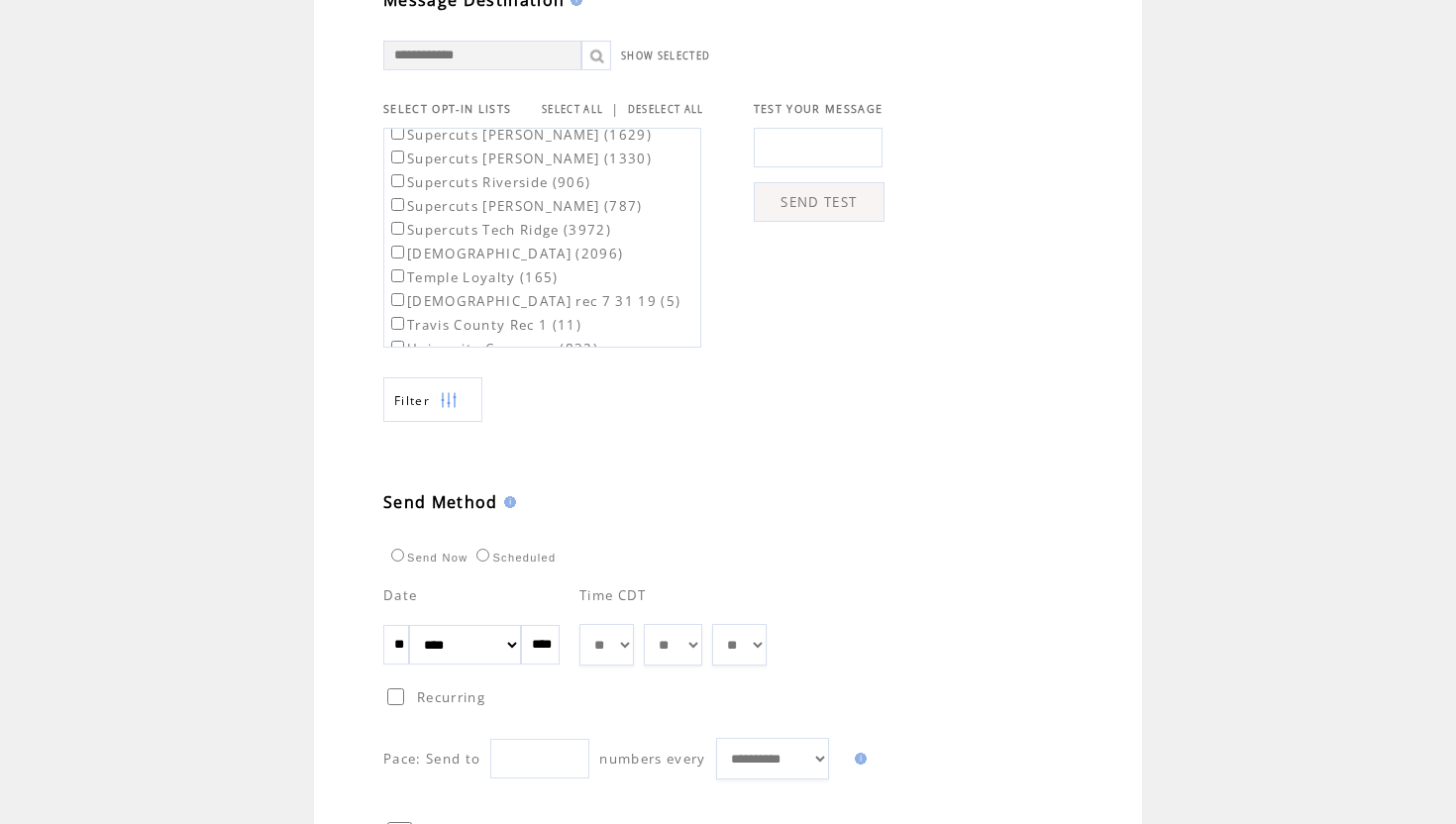 click on "**" at bounding box center (396, 645) 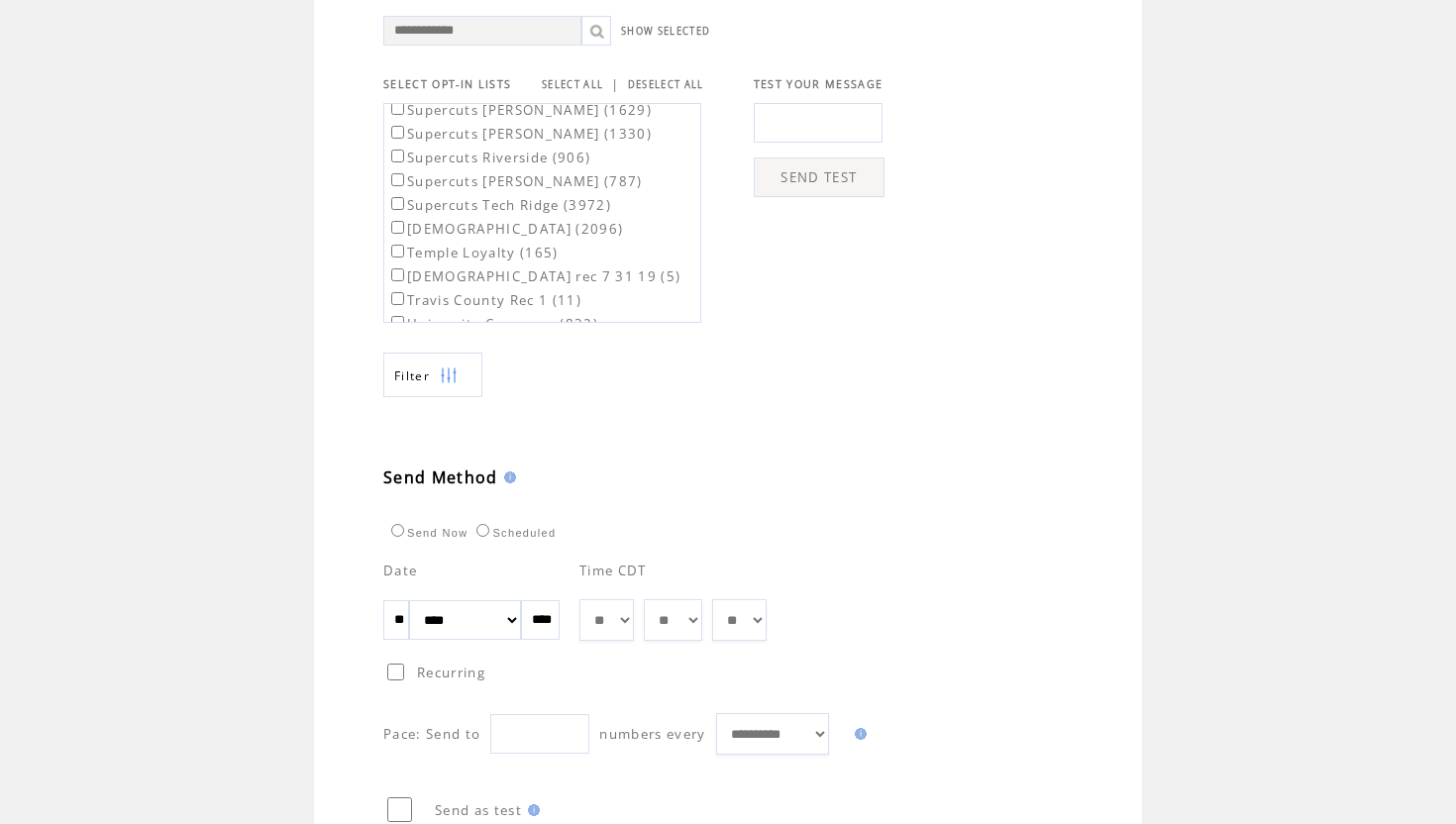 click on "**********" at bounding box center [751, 648] 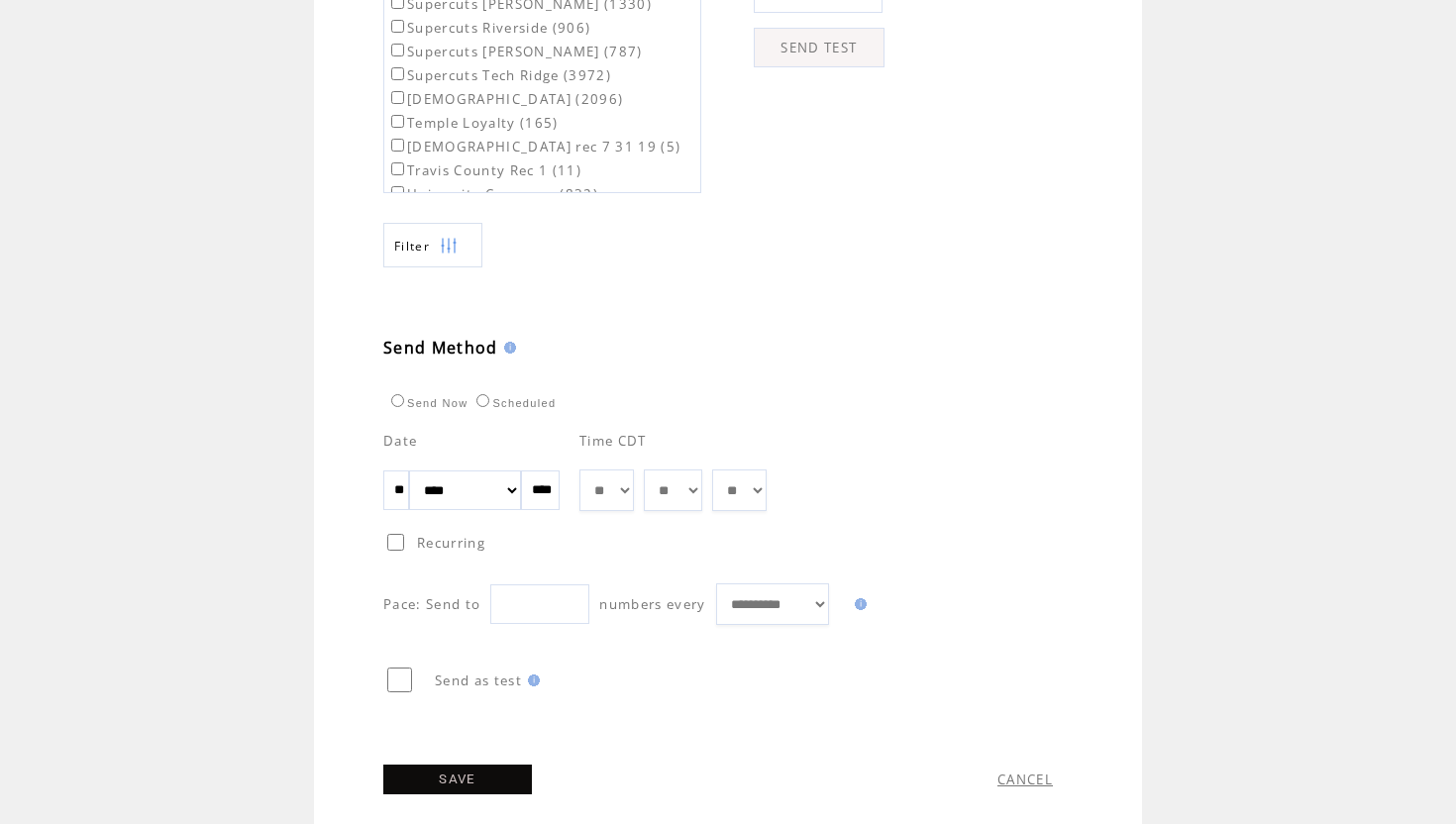 scroll, scrollTop: 868, scrollLeft: 0, axis: vertical 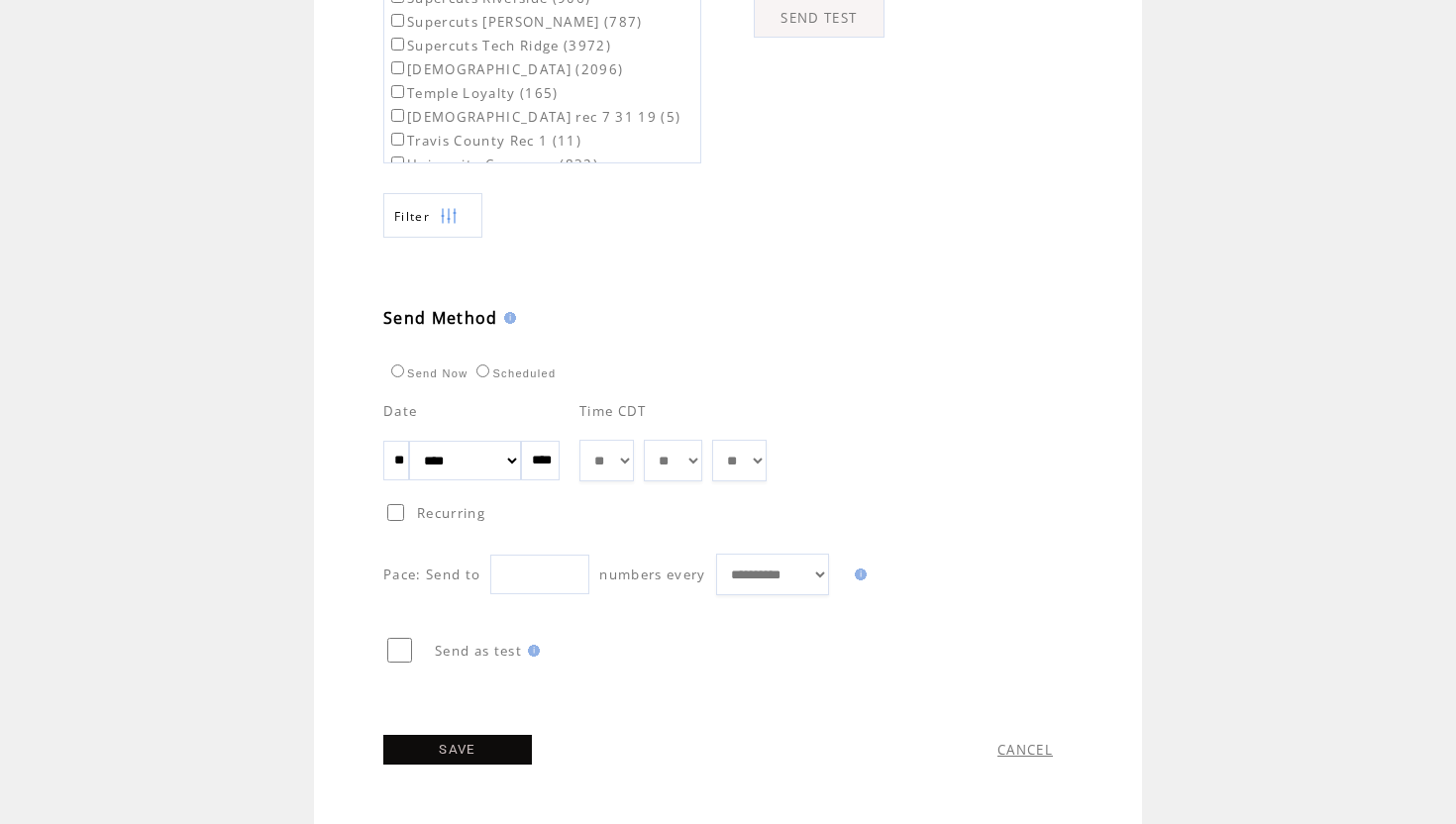 click on "SAVE" at bounding box center [458, 750] 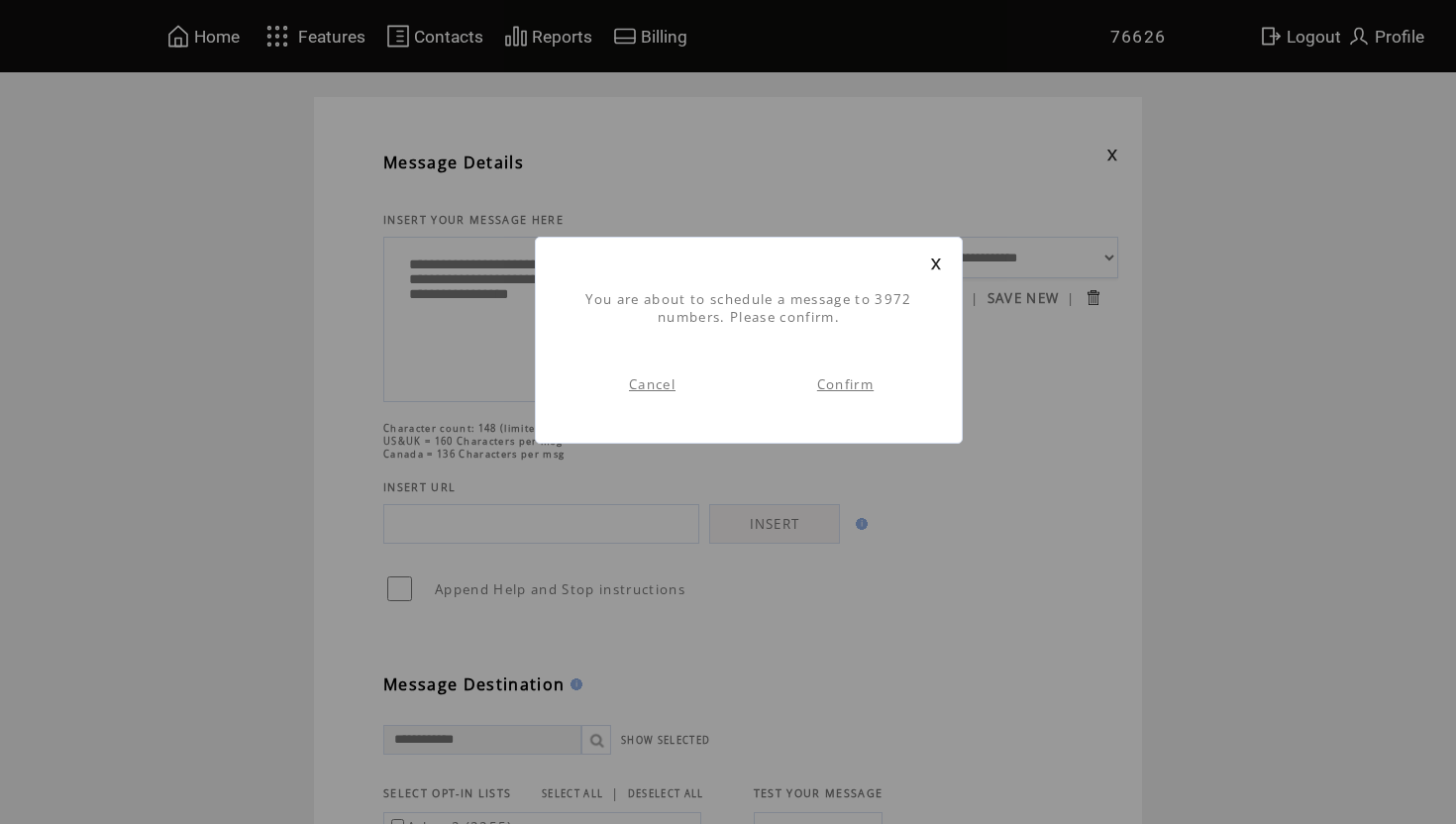 scroll, scrollTop: 1, scrollLeft: 0, axis: vertical 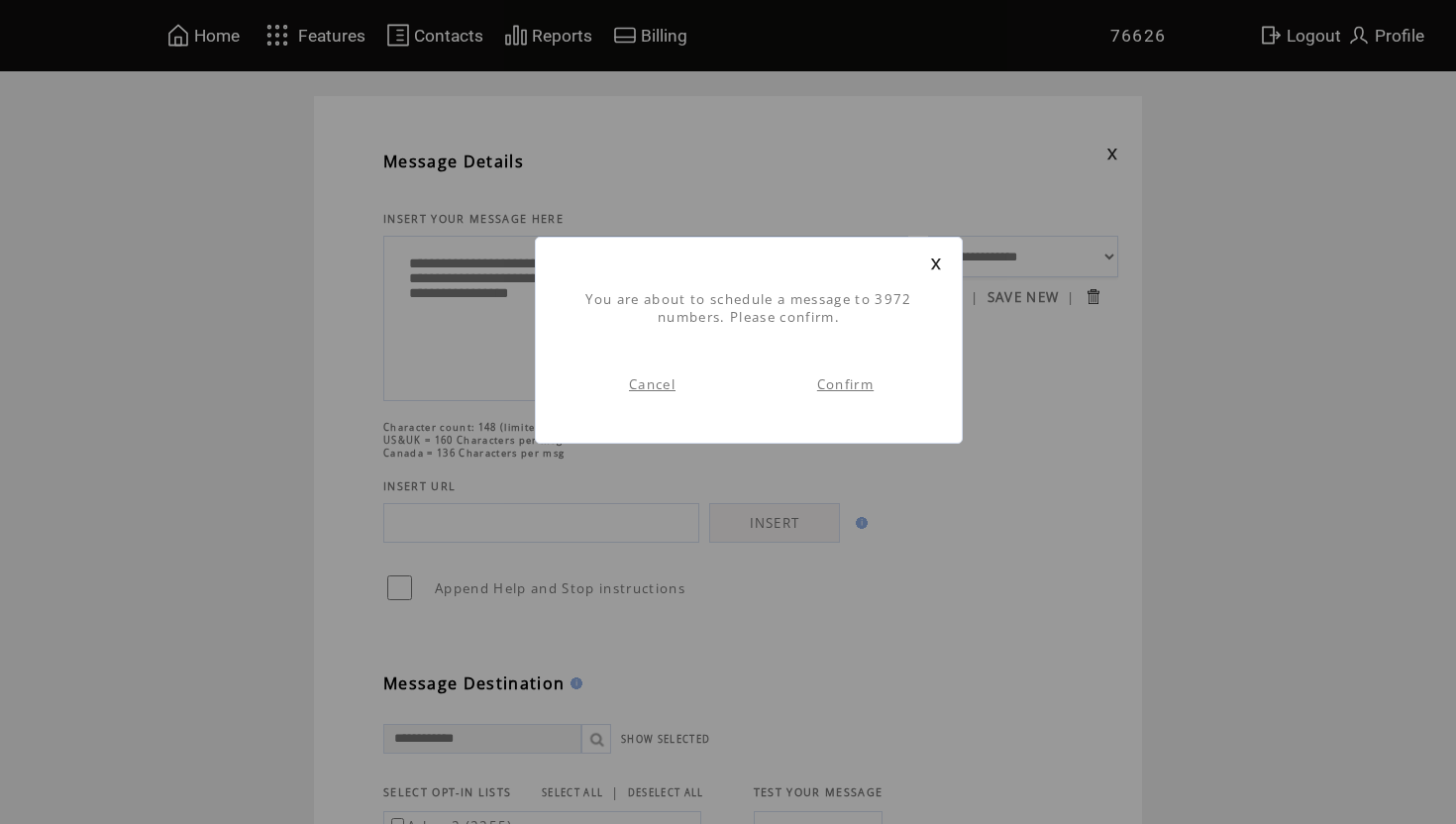 click on "Confirm" at bounding box center (845, 384) 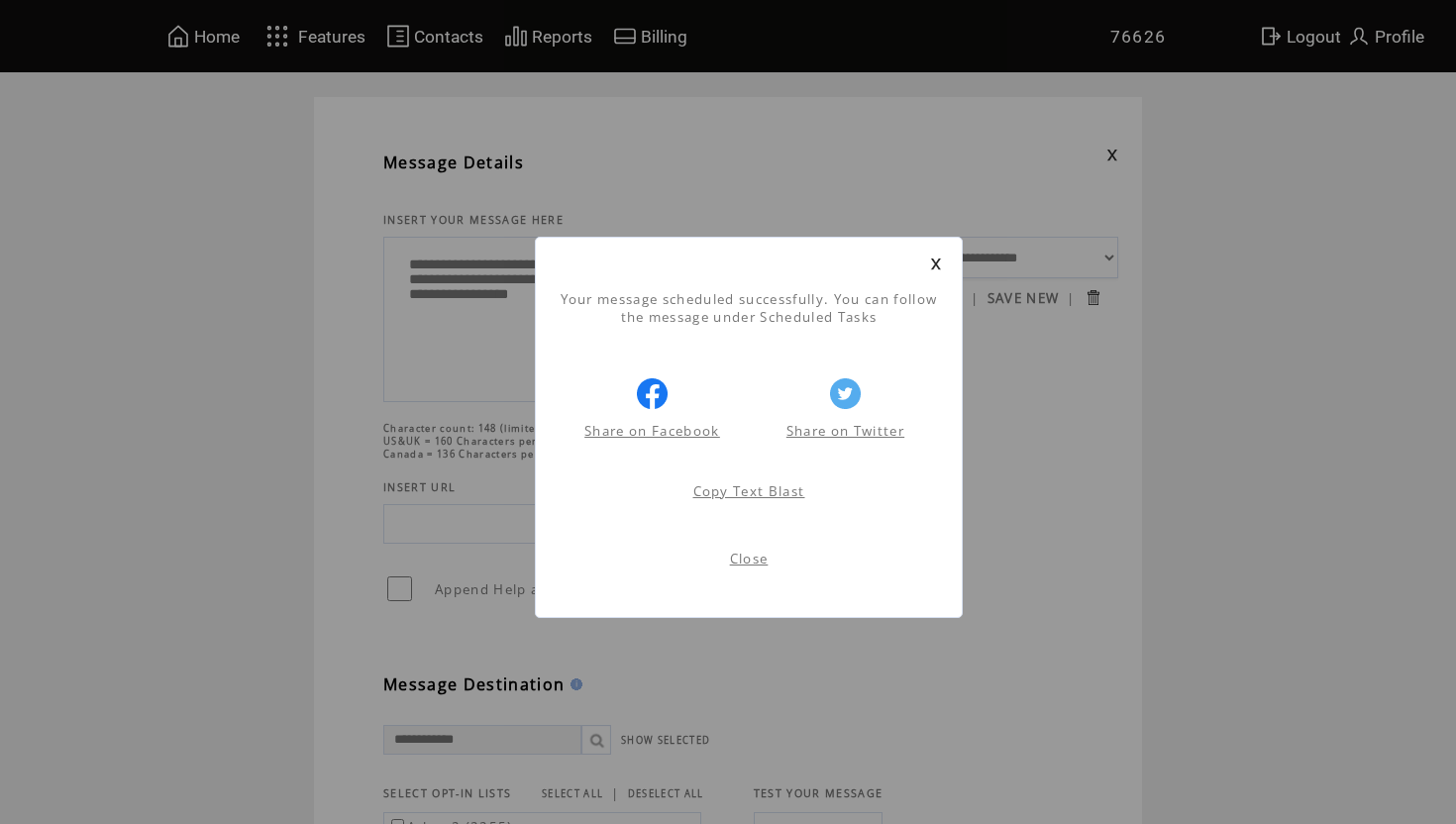 scroll, scrollTop: 1, scrollLeft: 0, axis: vertical 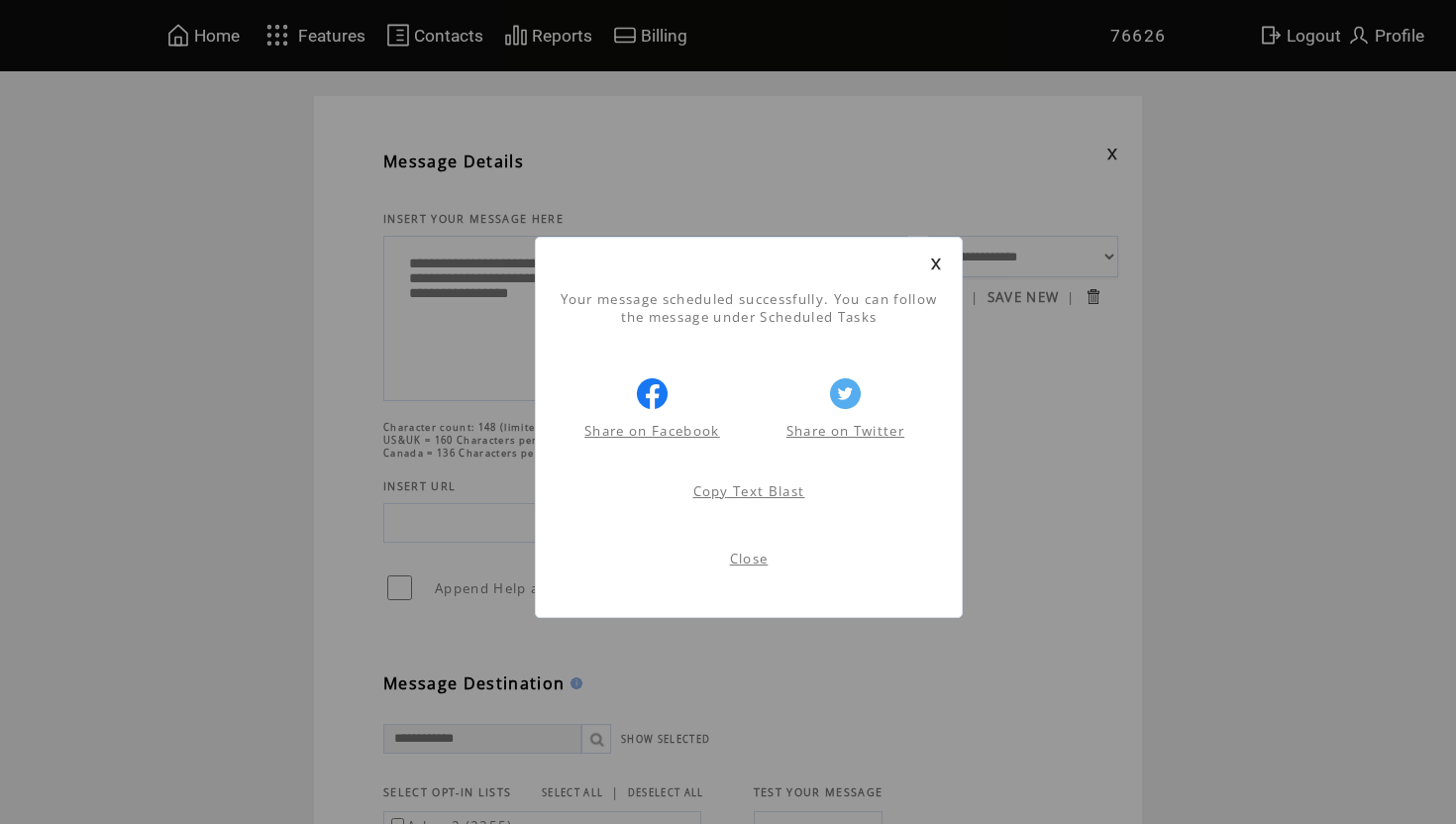 click on "Close" at bounding box center (749, 559) 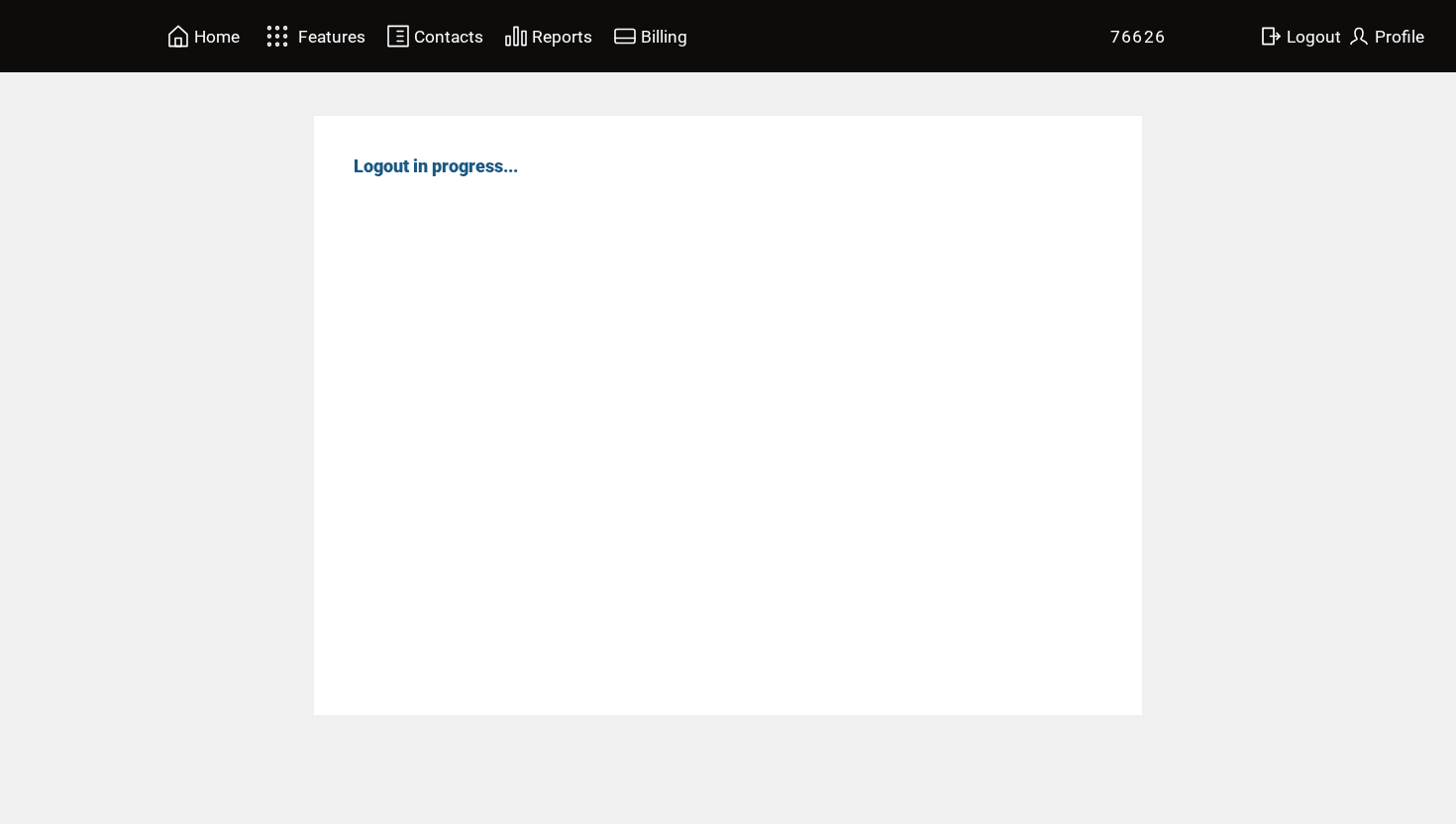 scroll, scrollTop: 0, scrollLeft: 0, axis: both 